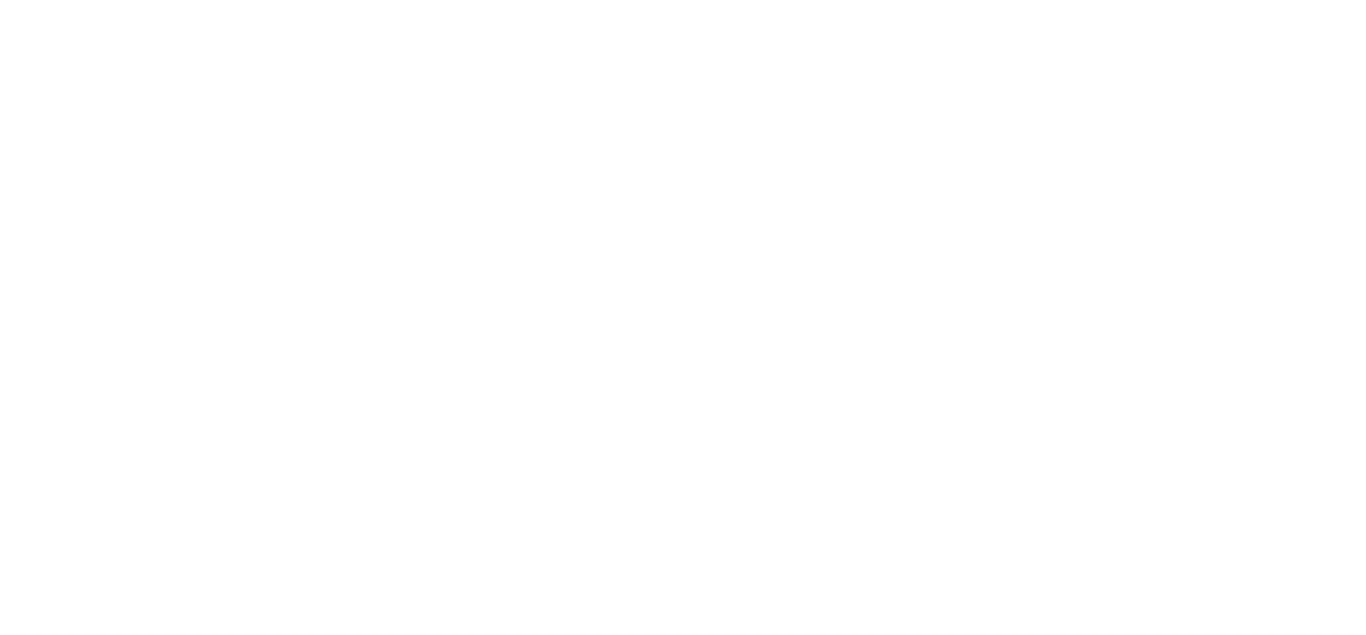 scroll, scrollTop: 0, scrollLeft: 0, axis: both 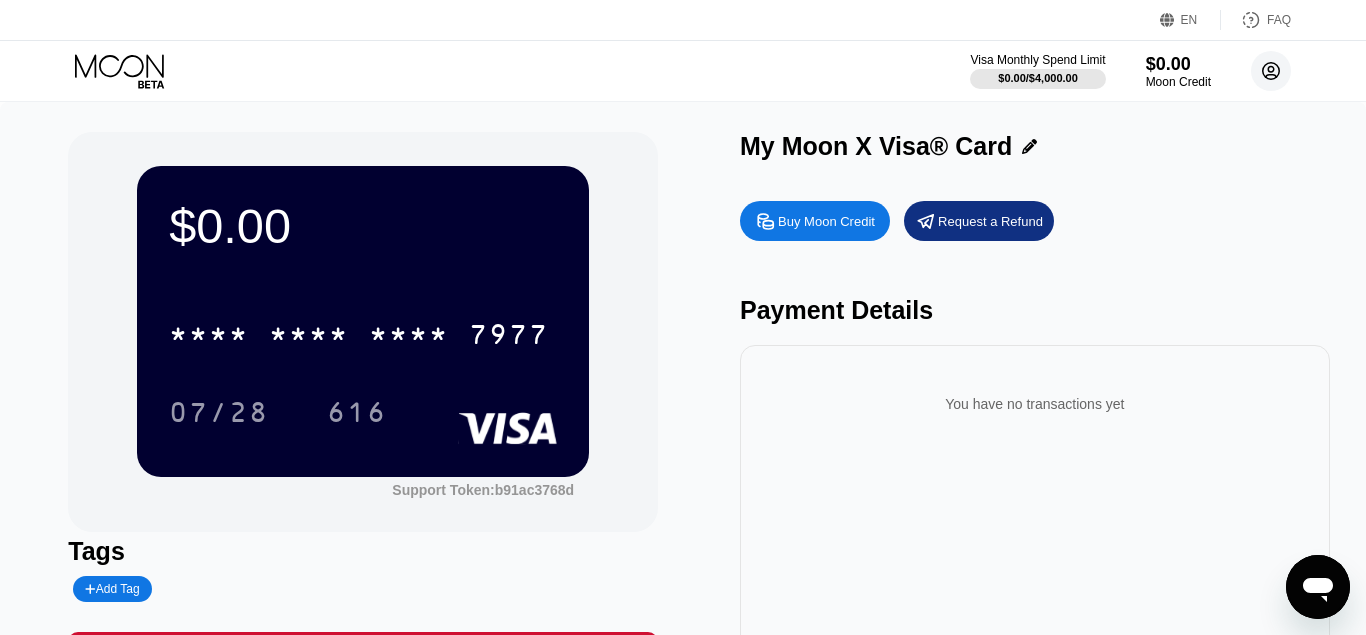 click 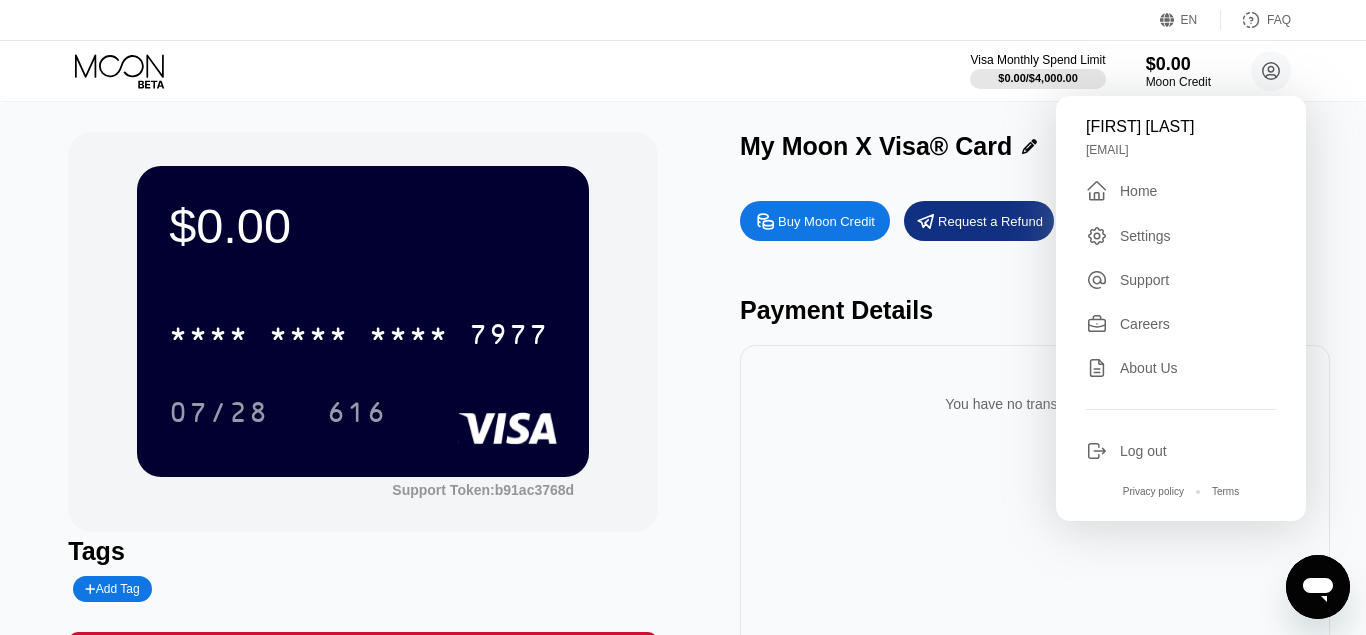click on "Log out" at bounding box center (1143, 451) 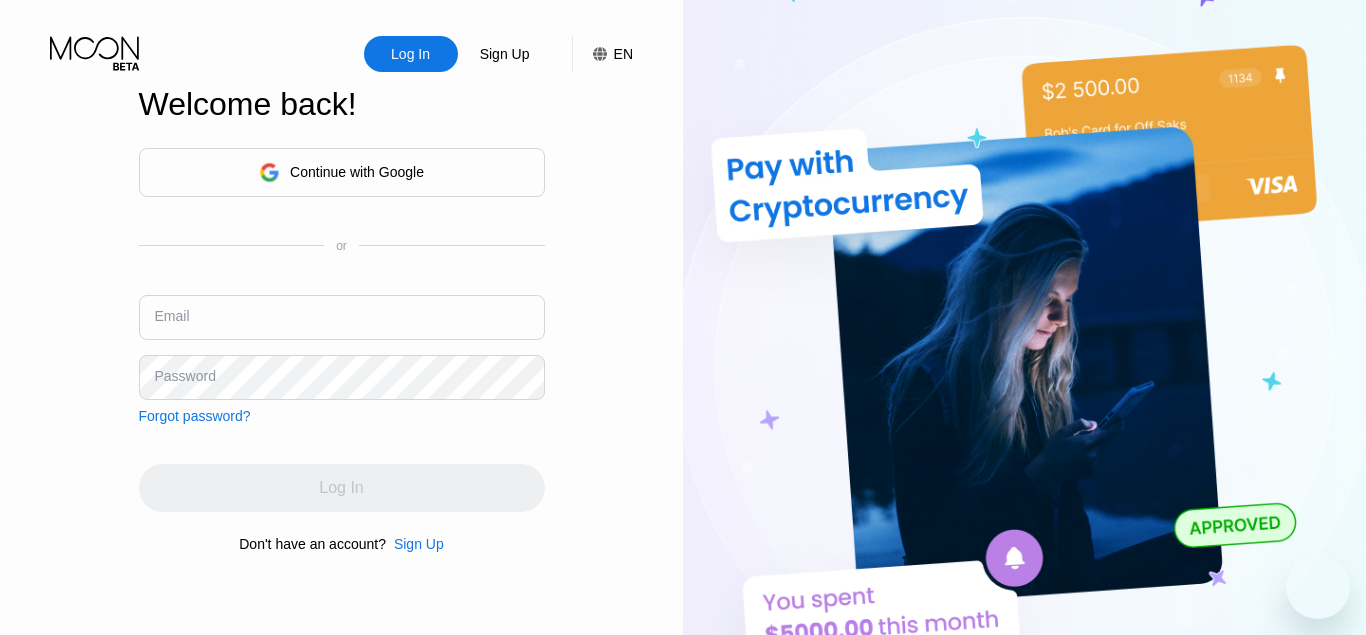 scroll, scrollTop: 0, scrollLeft: 0, axis: both 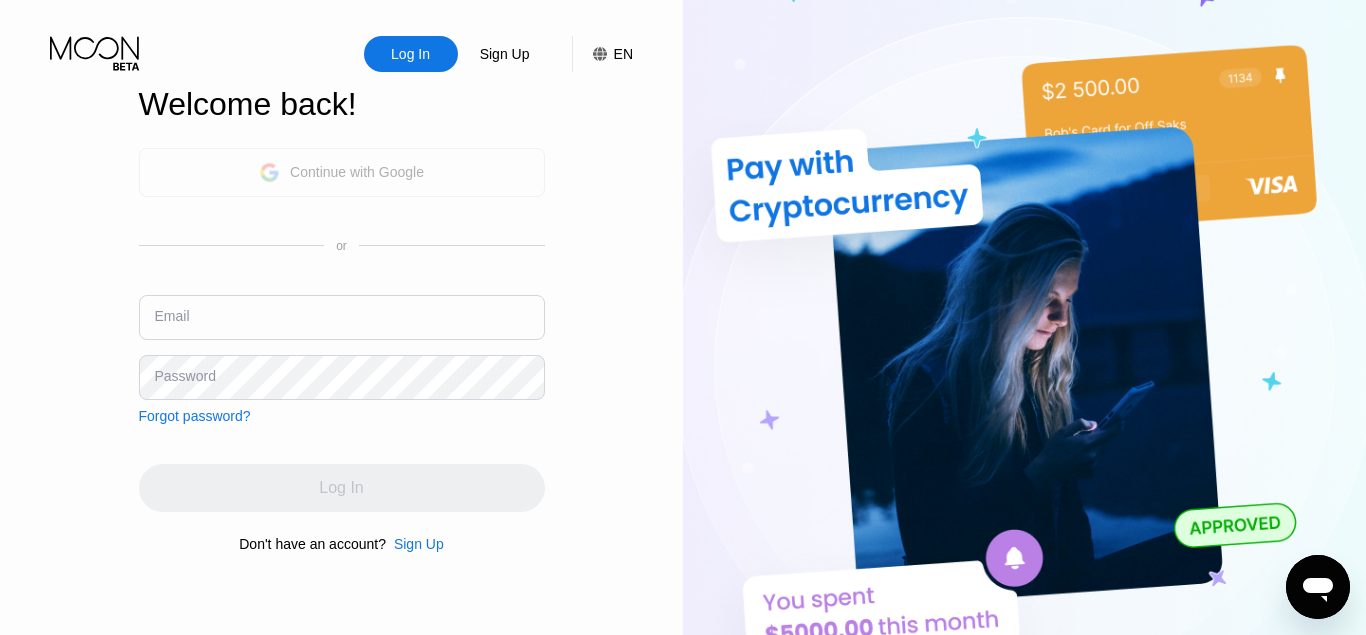 click on "Continue with Google" at bounding box center (342, 172) 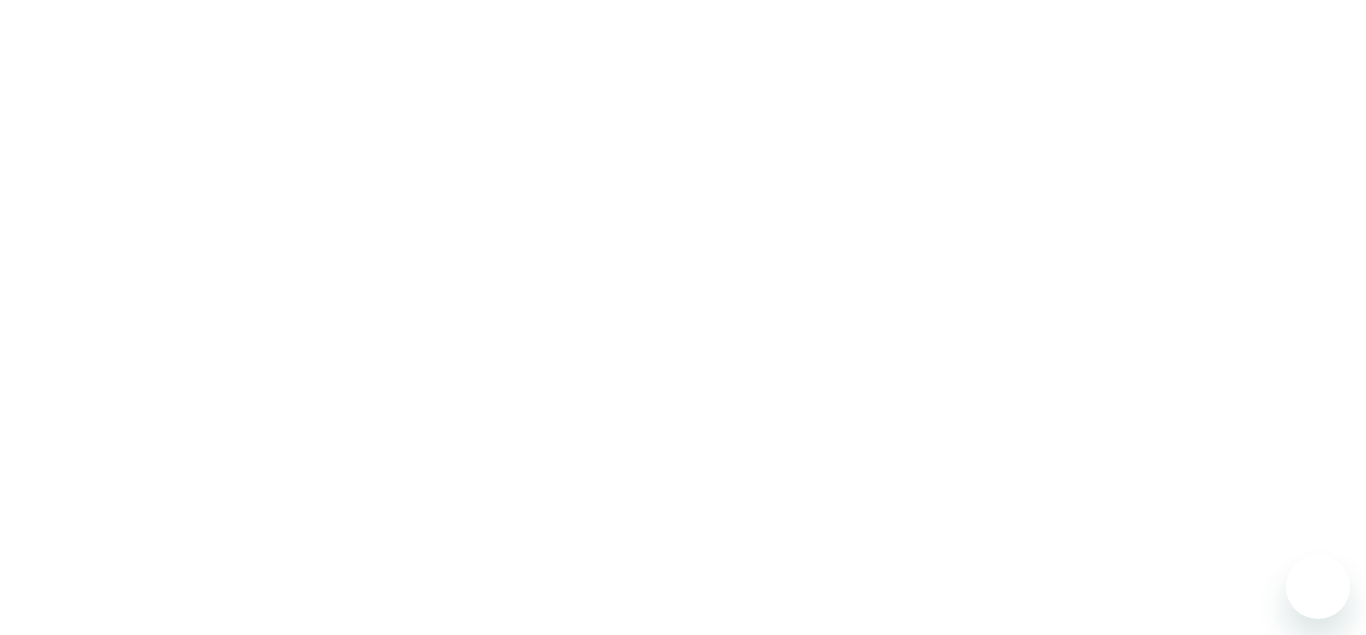 scroll, scrollTop: 0, scrollLeft: 0, axis: both 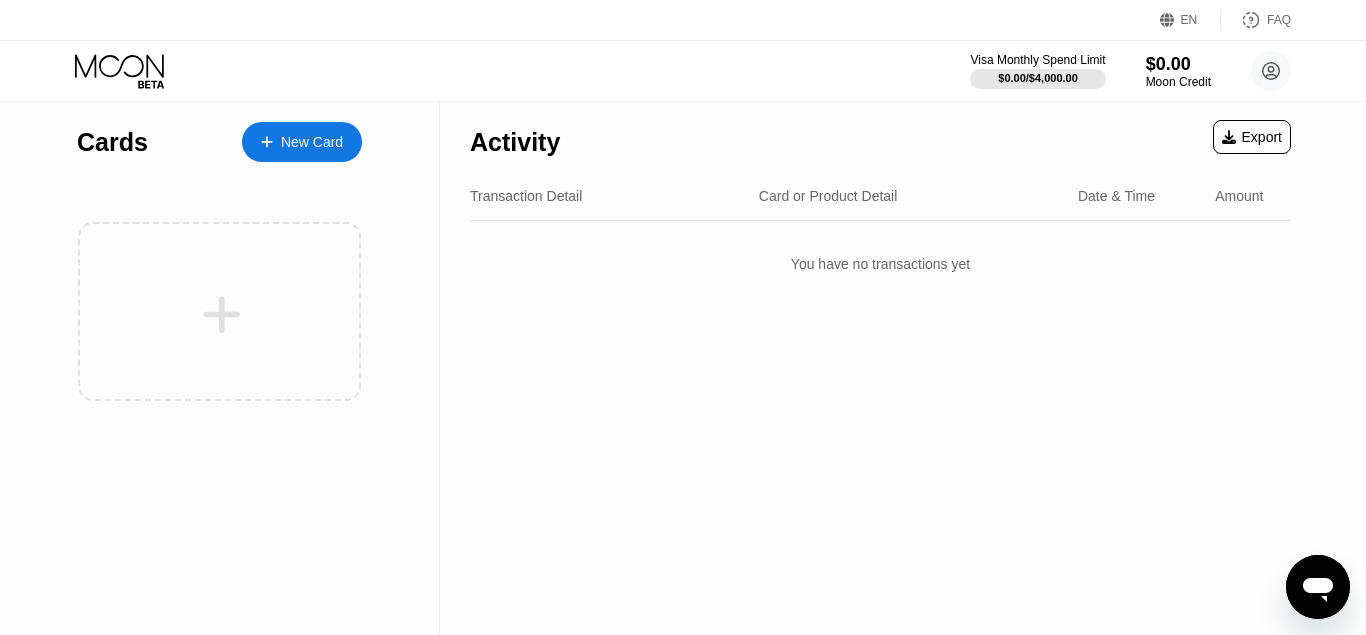 click on "New Card" at bounding box center (312, 142) 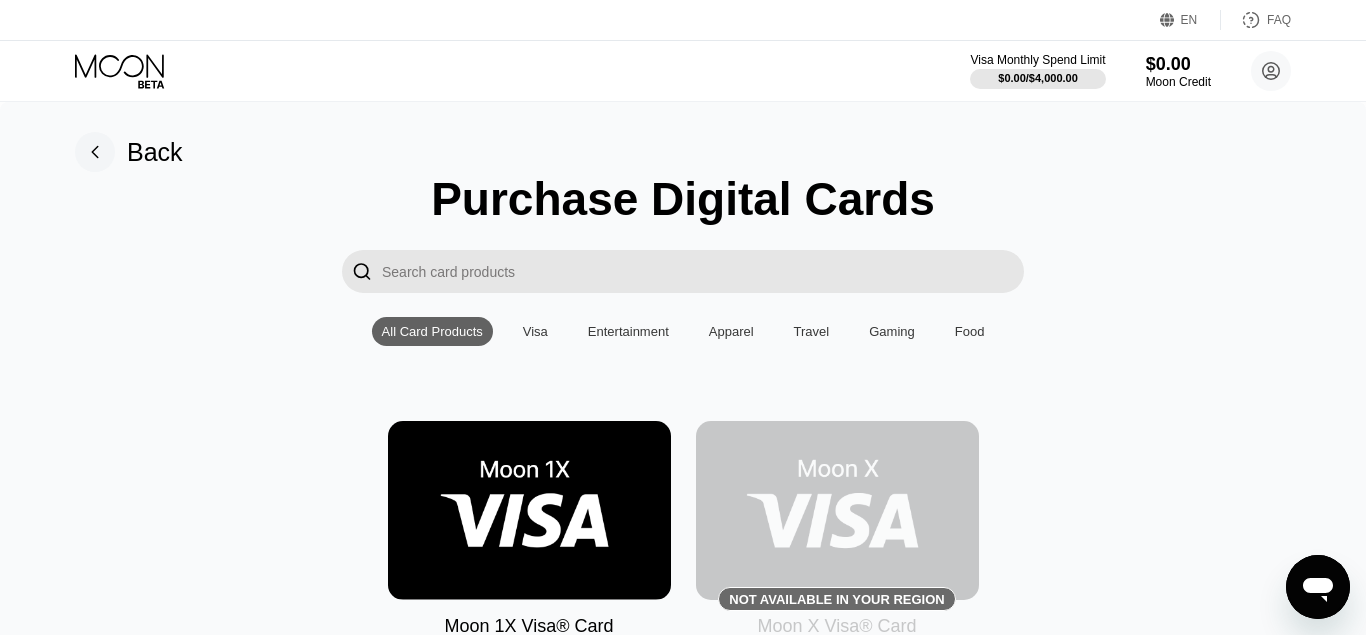 click on "Purchase Digital Cards  All Card Products Visa Entertainment Apparel Travel Gaming Food Moon 1X Visa® Card Non-Reloadable, Private, No Fees Not available in your region Moon X Visa® Card Nike Famous Footwear Carter's MLB Shop Nintendo Guitar Center Nordstrom Ann Taylor GAP Google Play HULU Petco Uber Eats GameStop TJ Maxx Athleta Xbox US Bass Pro Shops® Burlington SHOWTIME® Pottery Barn P.C. Richard and Son Aéropostale Sling TV Fanatics Crate and Barrel Macy's Paramount+ Kigso Games US Jiffy Lube® Sephora US Dick's Sporting Goods DSW Roblox Twitch L.L. Bean Lowe's NHL Shop The Children's Place Applebee’s® TIDAL Nautica Big Lots Marshalls Amazon Harry's REI Guess Staples US Hotels.com US PlayStation®Store Bath & Body Works Dollar Shave Club DoorDash The Home Depot® H&M Homesense NBA Store AMC Theatres® Office Depot® StubHub Michaels Williams-Sonoma Airbnb EA Play  Zappos.com Groupon Saks Fifth Avenue Kohl’s US Adidas Wayfair US Old Navy Tommy Bahama HomeGoods PetSmart eBay Victoria's Secret" at bounding box center (683, 3476) 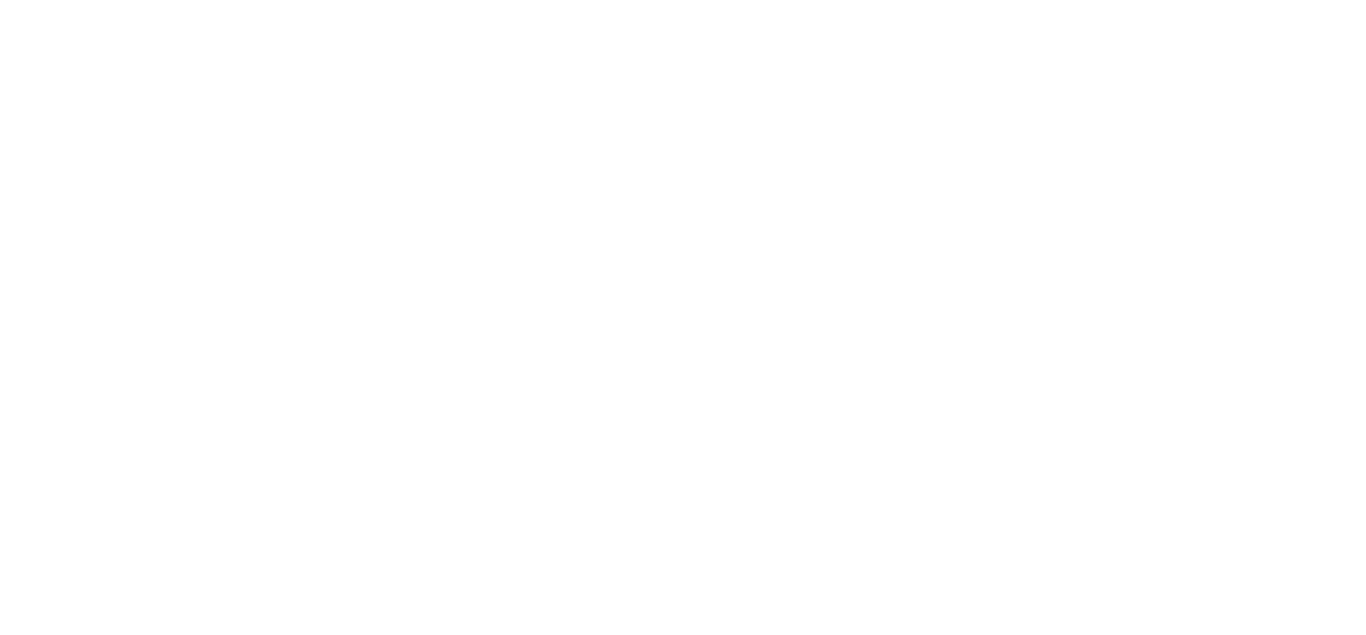 scroll, scrollTop: 0, scrollLeft: 0, axis: both 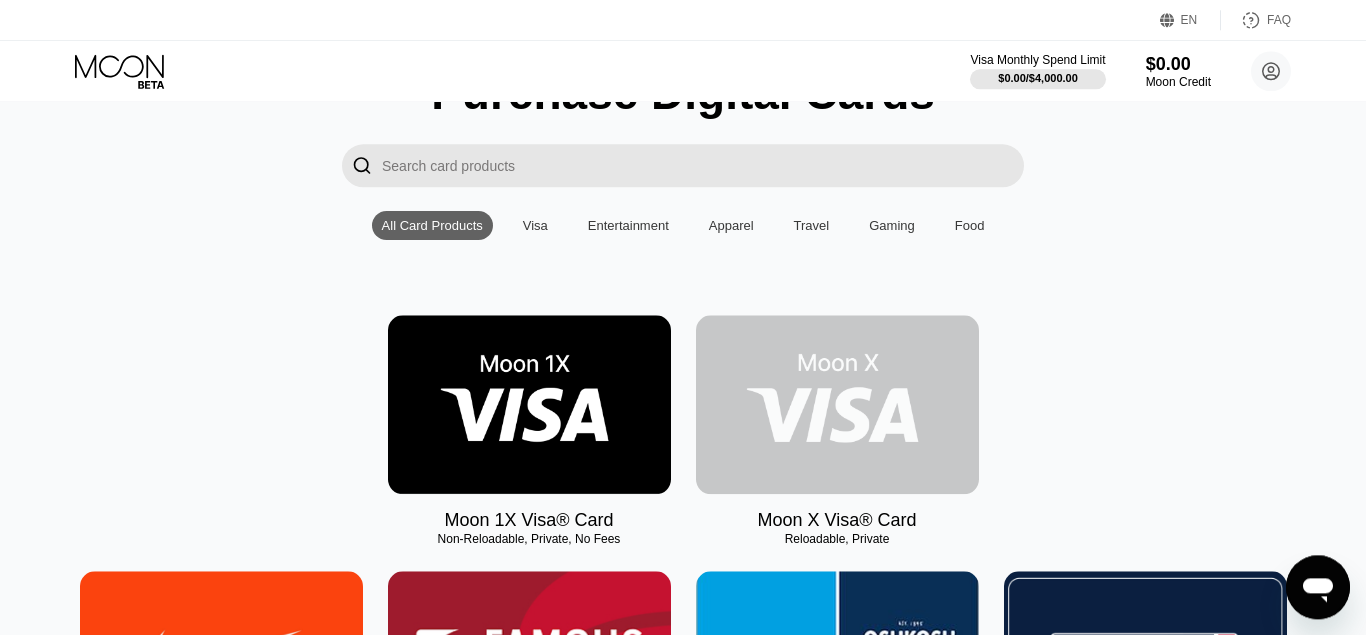click at bounding box center [837, 404] 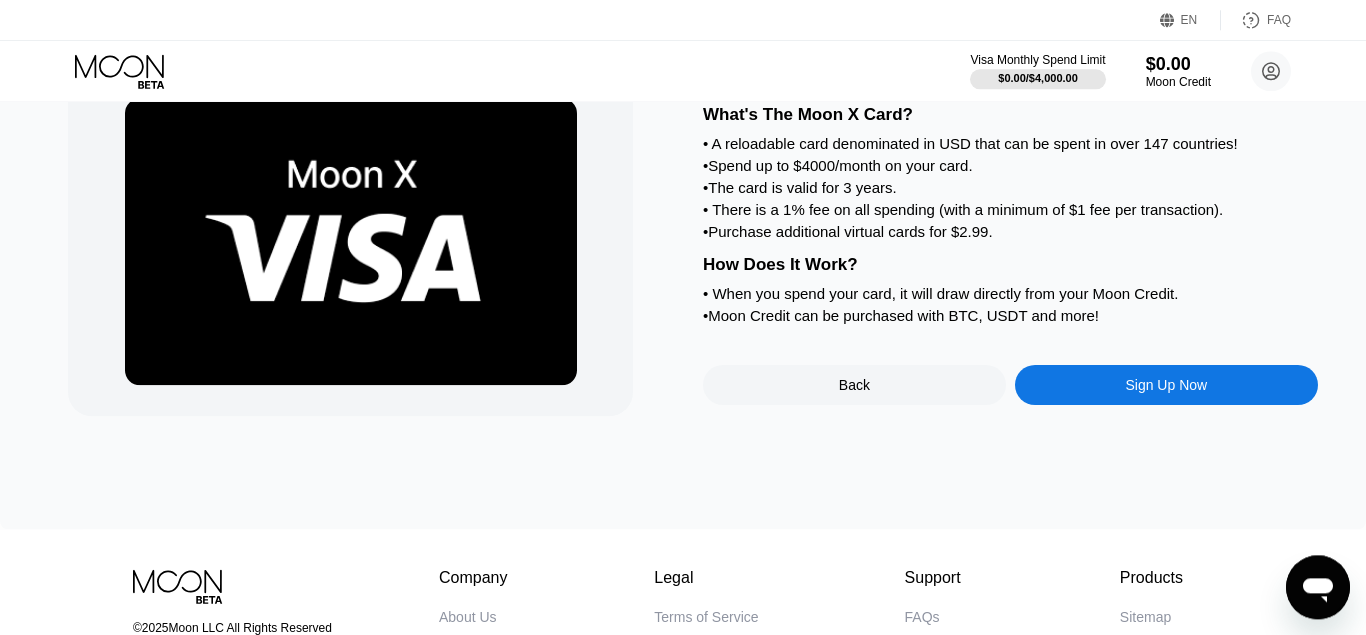 scroll, scrollTop: 0, scrollLeft: 0, axis: both 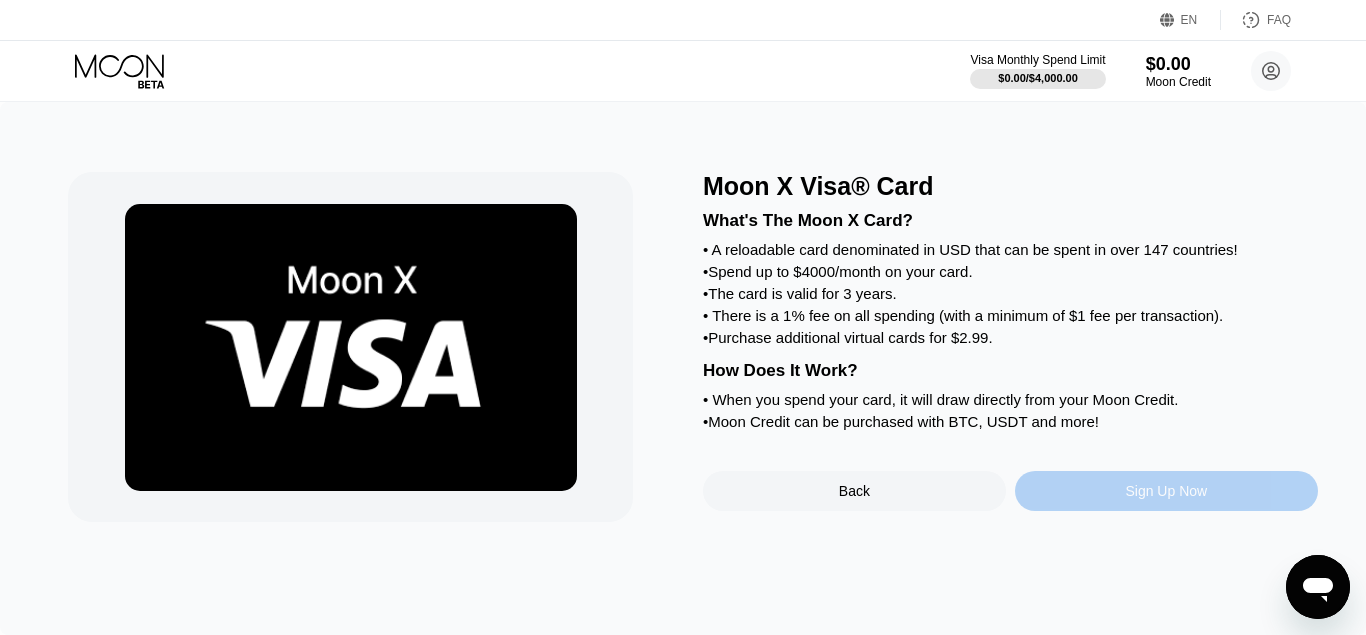 click on "Sign Up Now" at bounding box center [1166, 491] 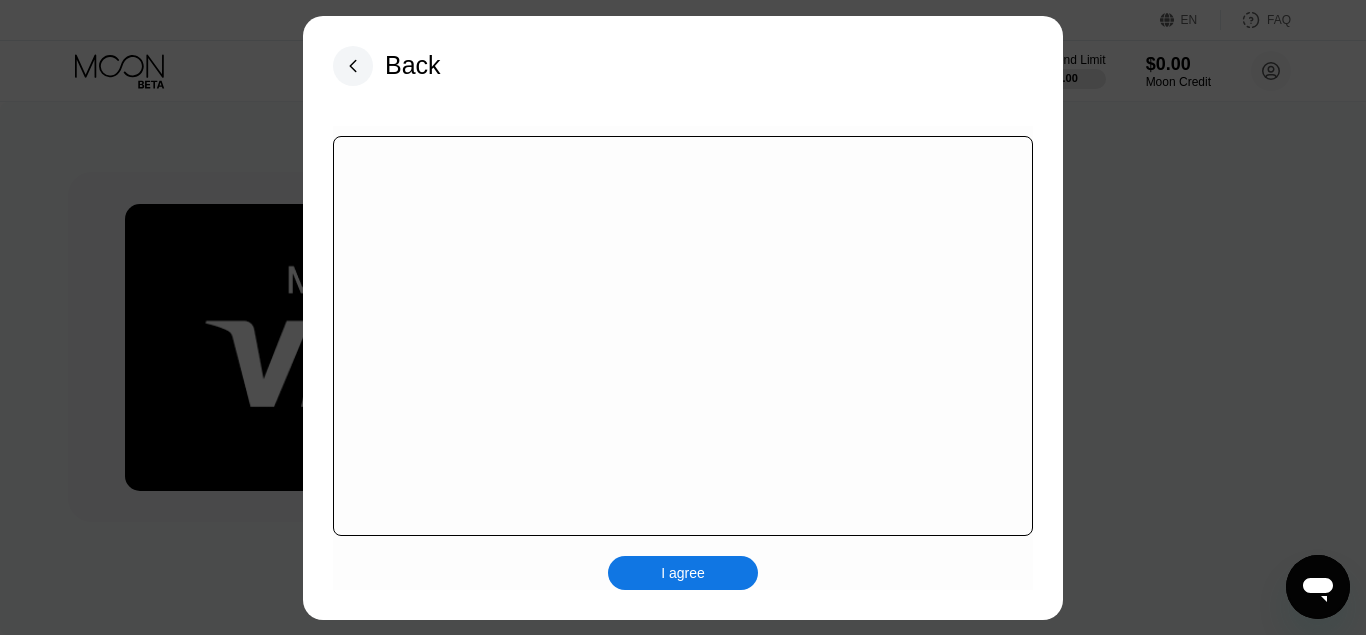 click on "I agree" at bounding box center (683, 573) 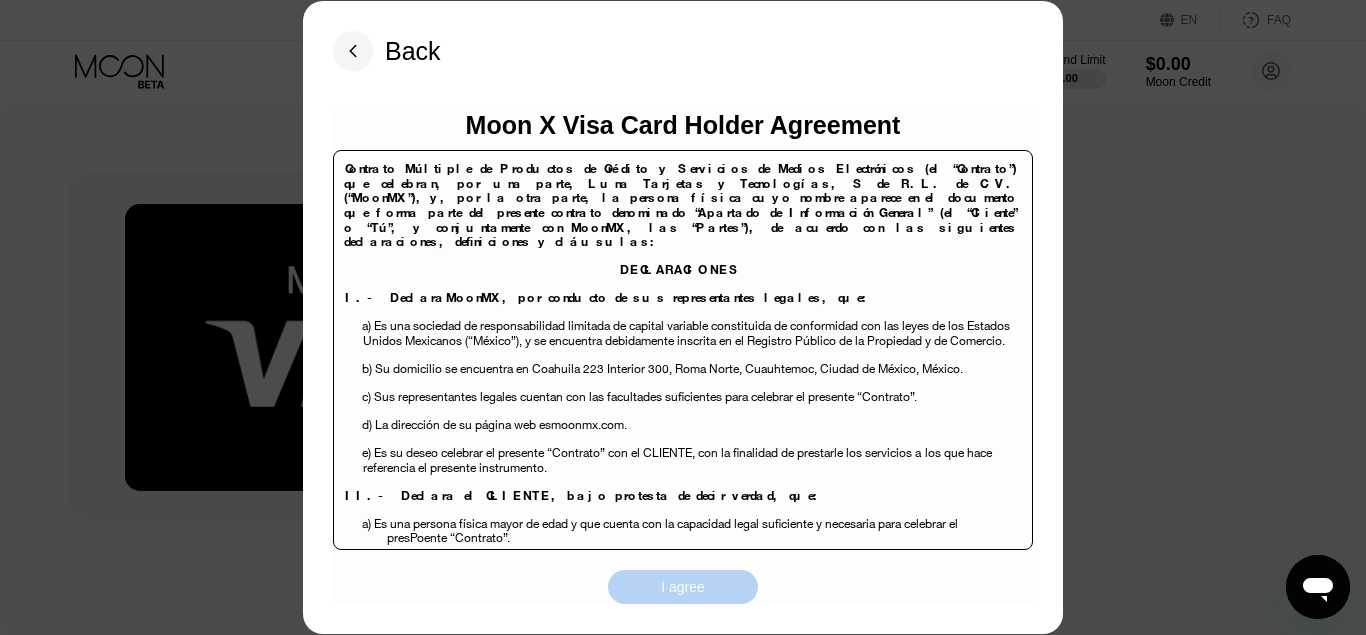 click on "I agree" at bounding box center [683, 587] 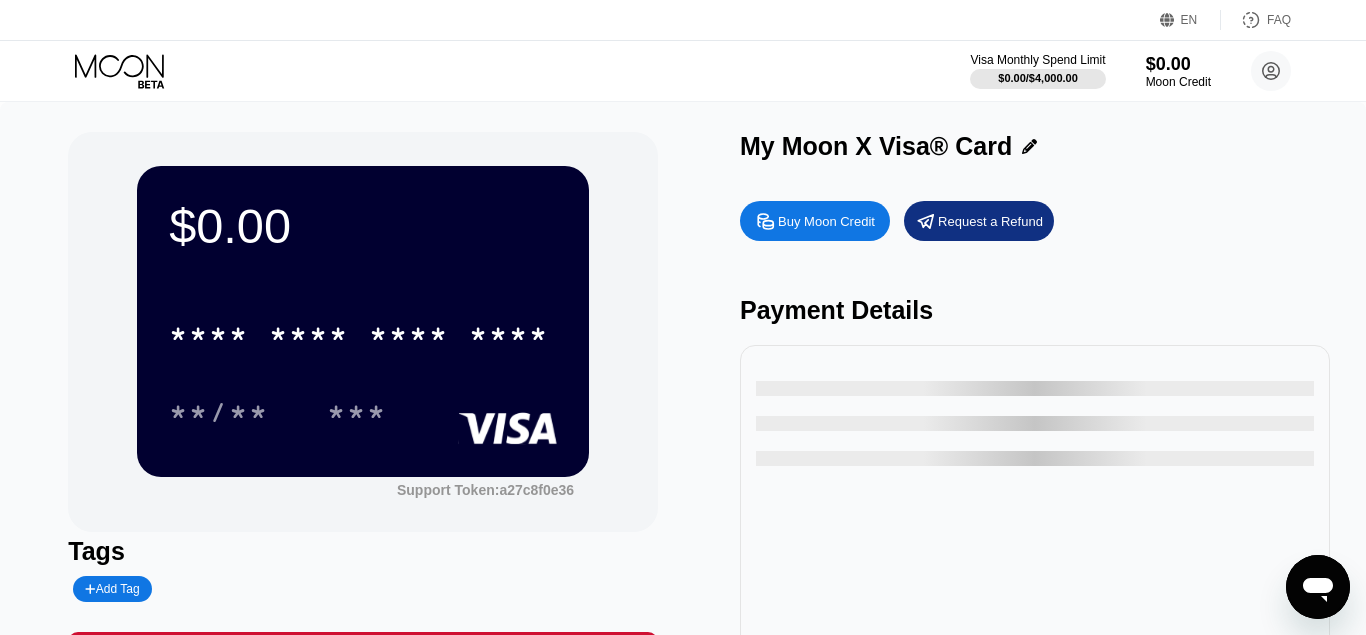 click on "Buy Moon Credit" at bounding box center (826, 221) 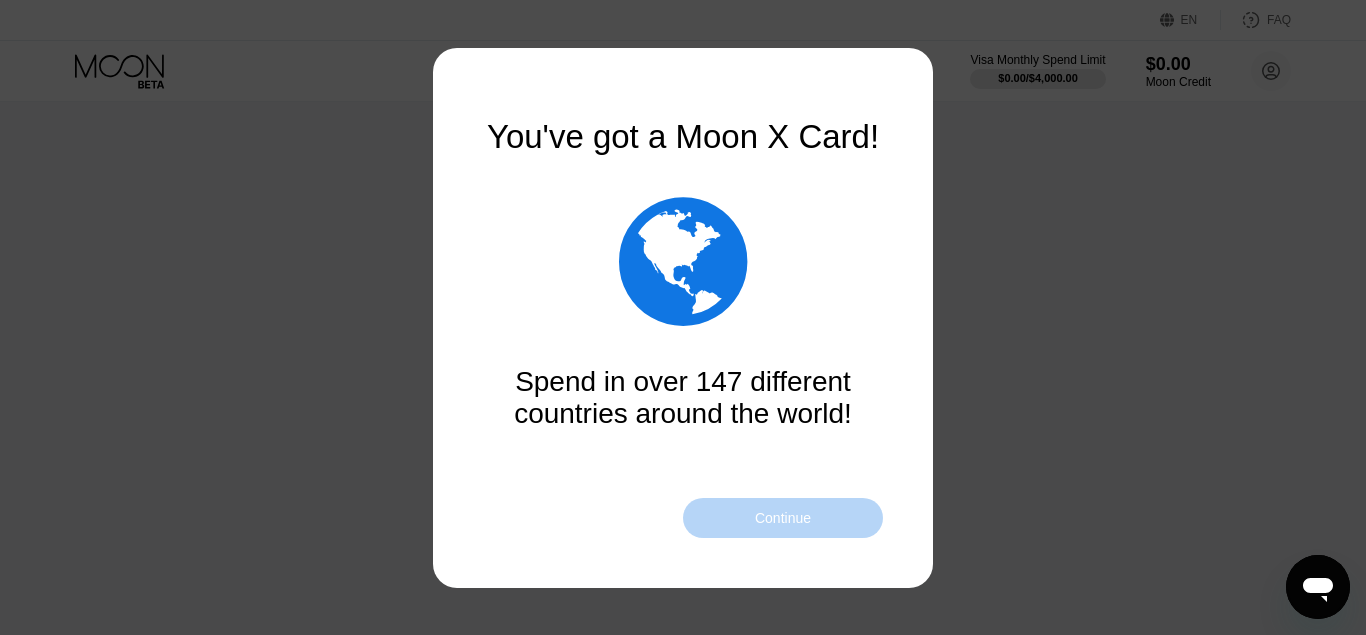 click on "Continue" at bounding box center [783, 518] 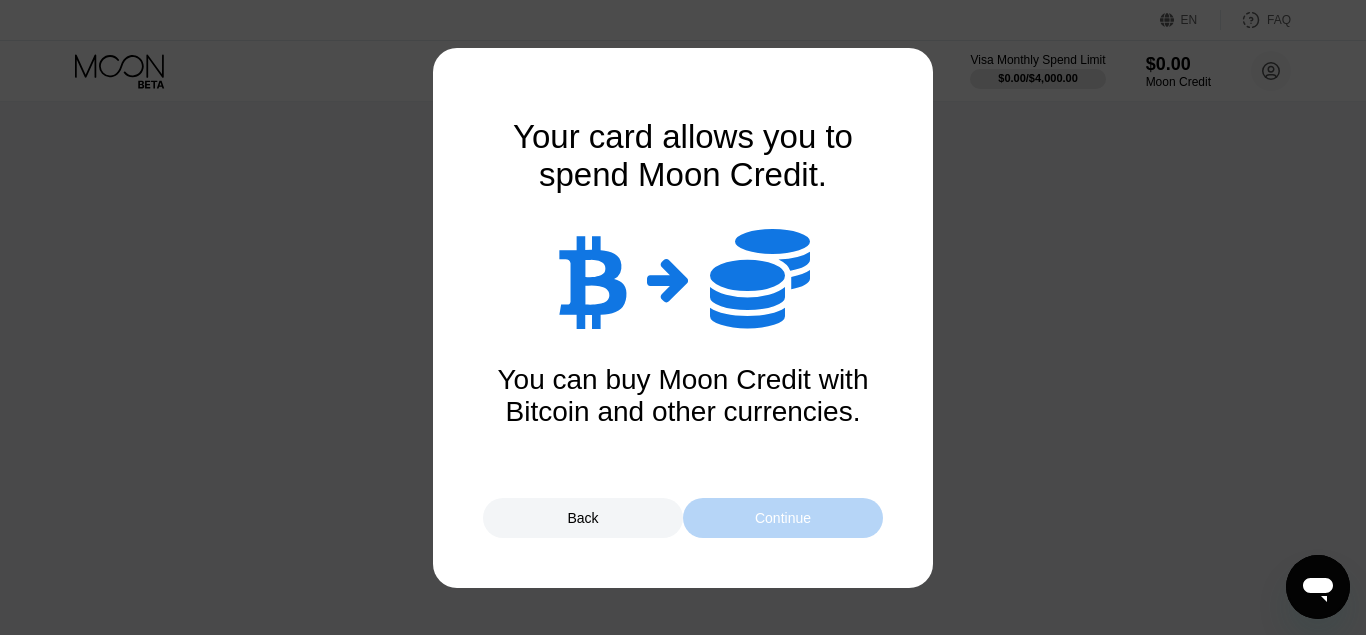 click on "Continue" at bounding box center [783, 518] 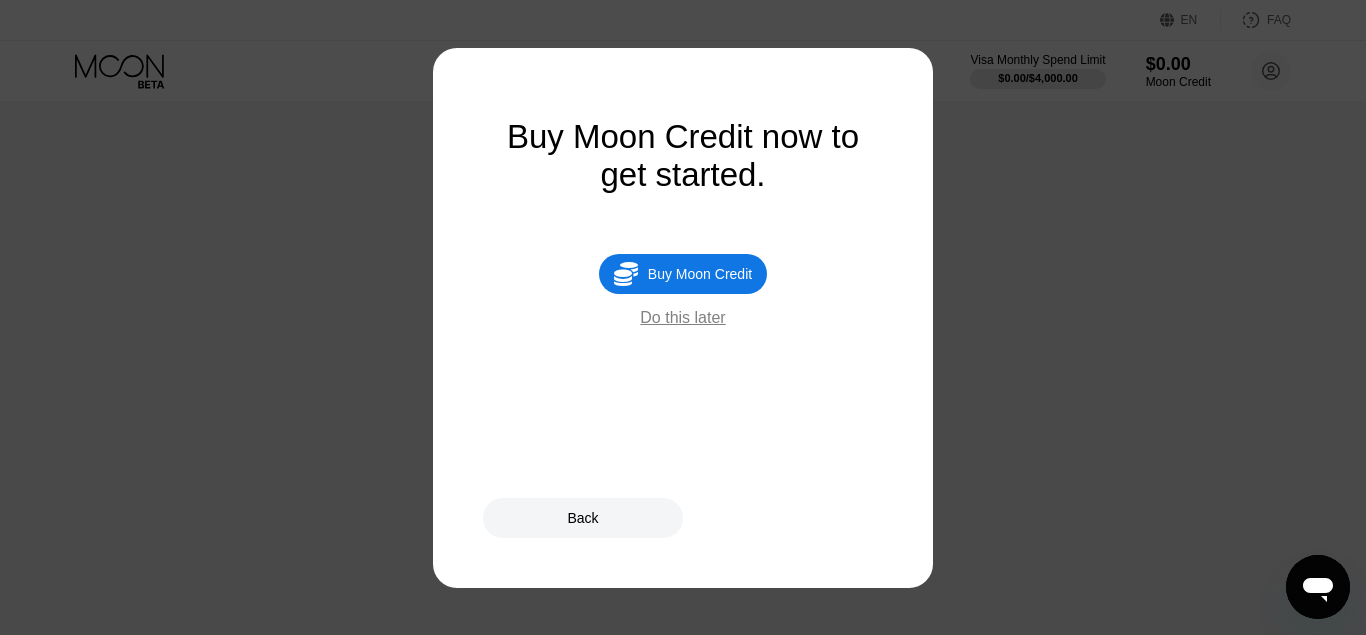 click on "Buy Moon Credit" at bounding box center (700, 274) 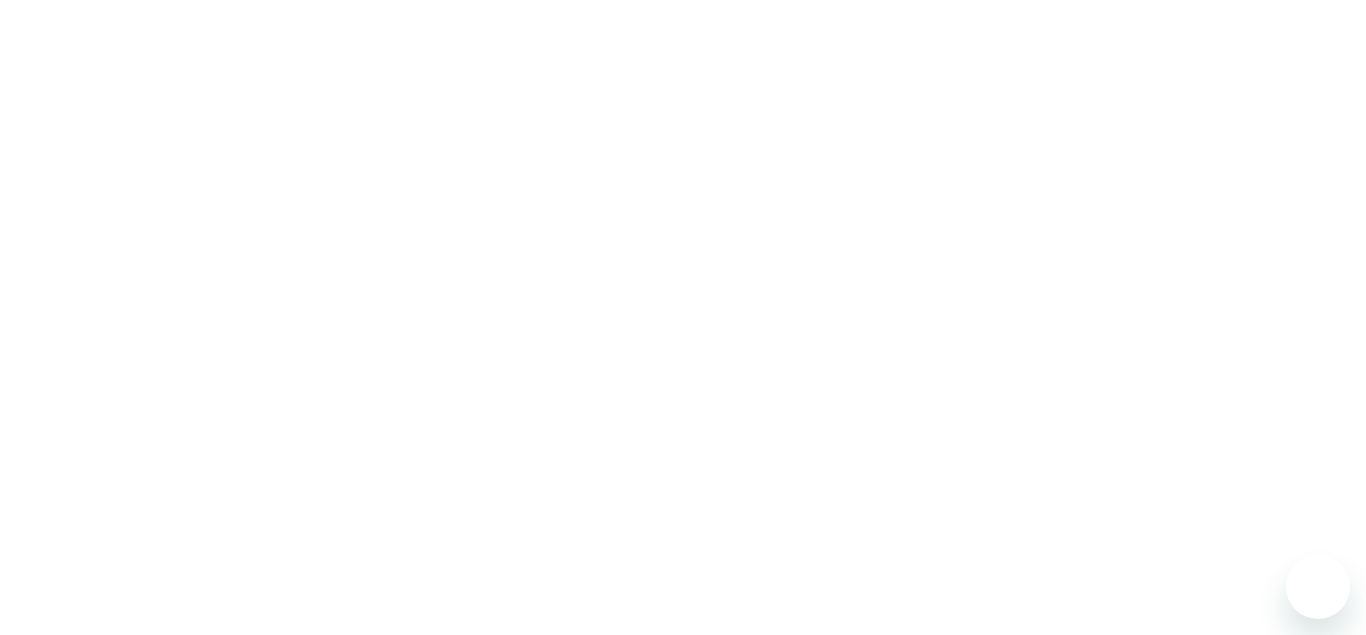 scroll, scrollTop: 0, scrollLeft: 0, axis: both 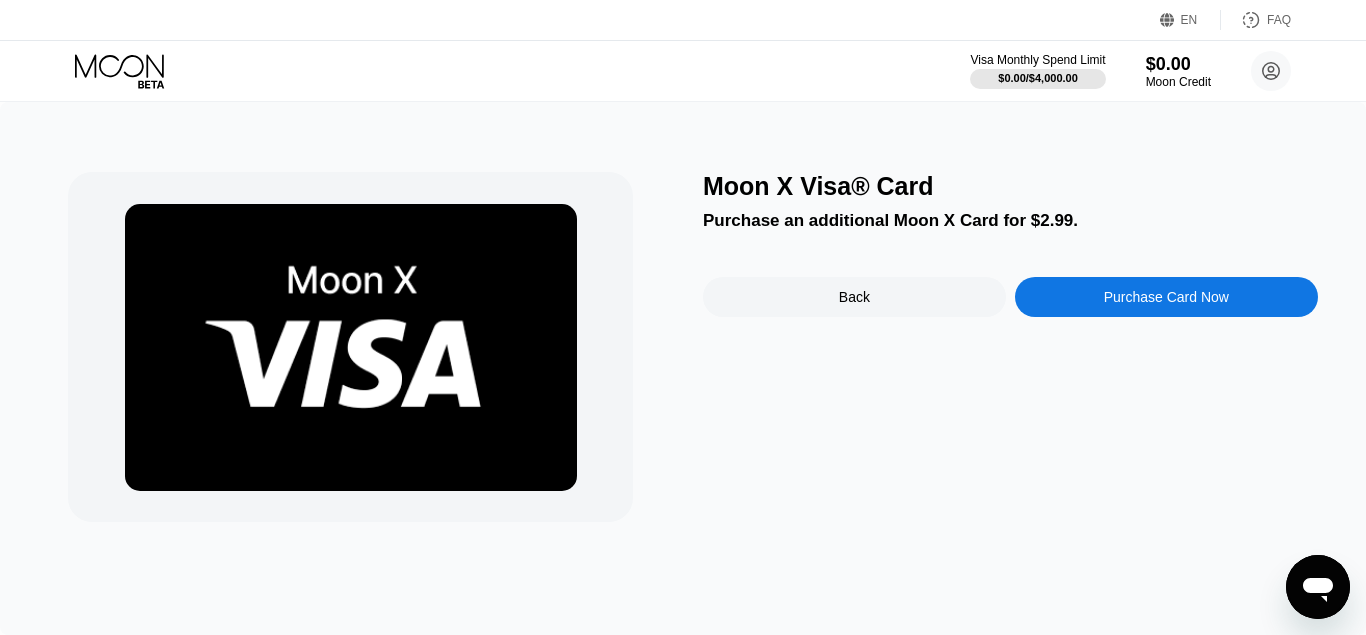 click 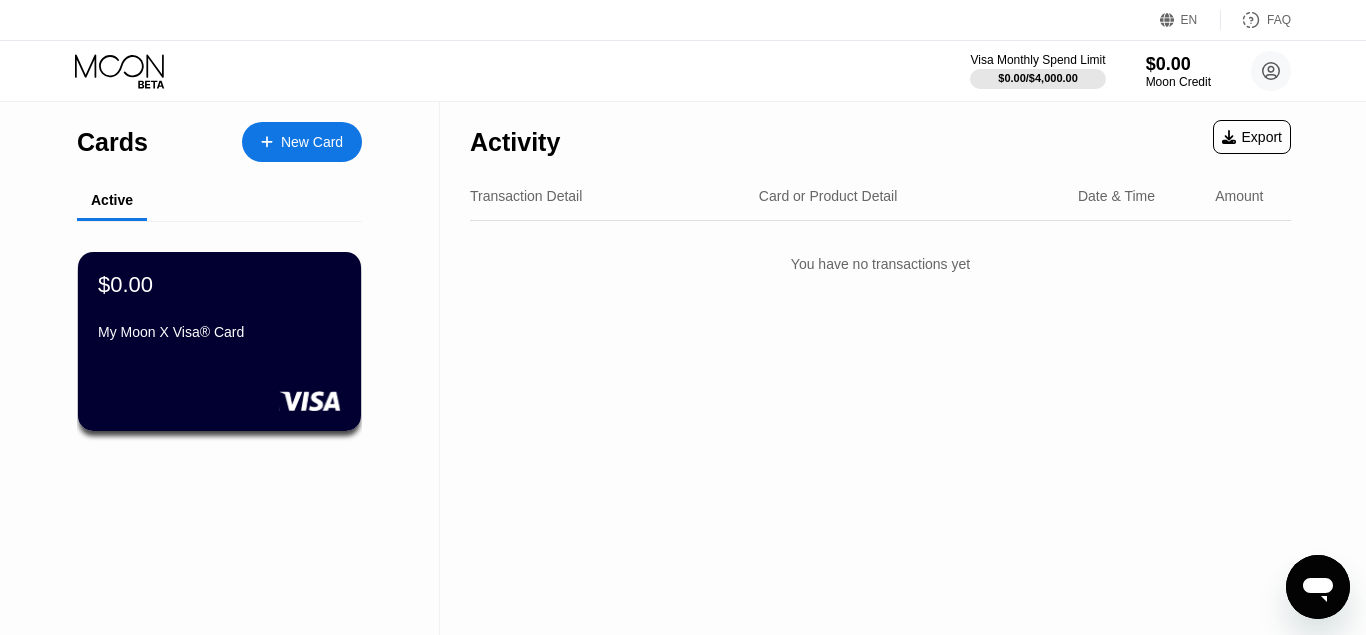 click on "New Card" at bounding box center [312, 142] 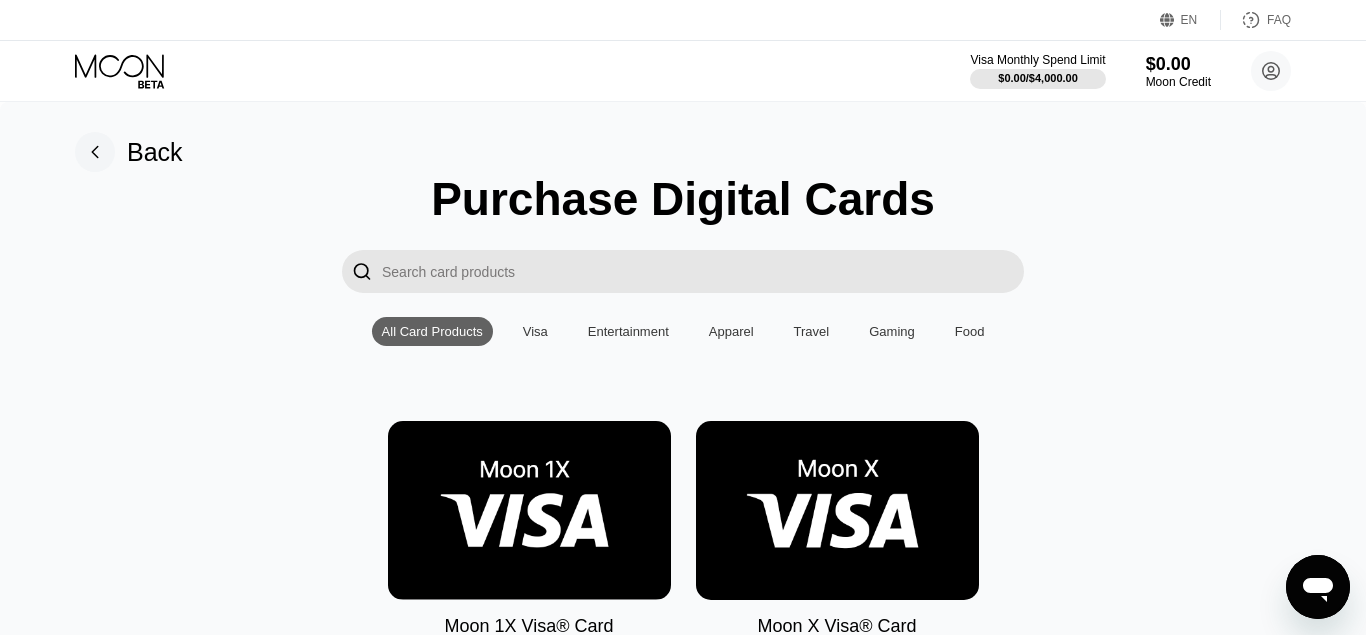 click at bounding box center (837, 510) 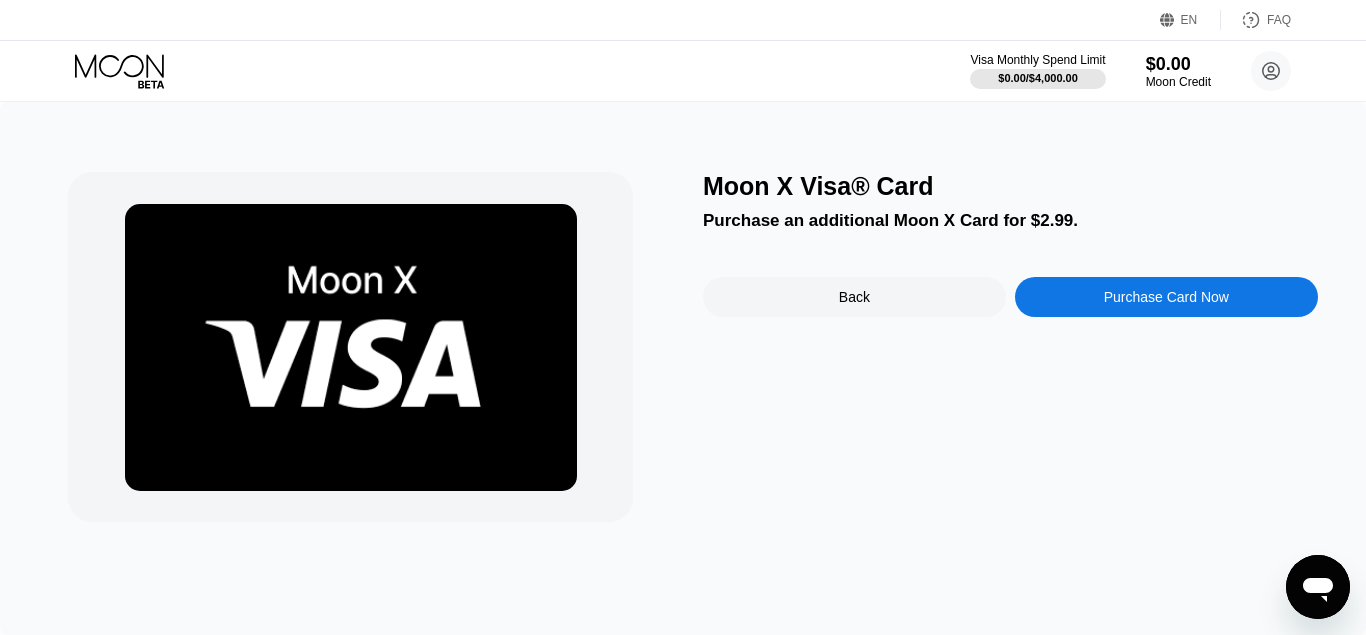 click on "Purchase Card Now" at bounding box center [1166, 297] 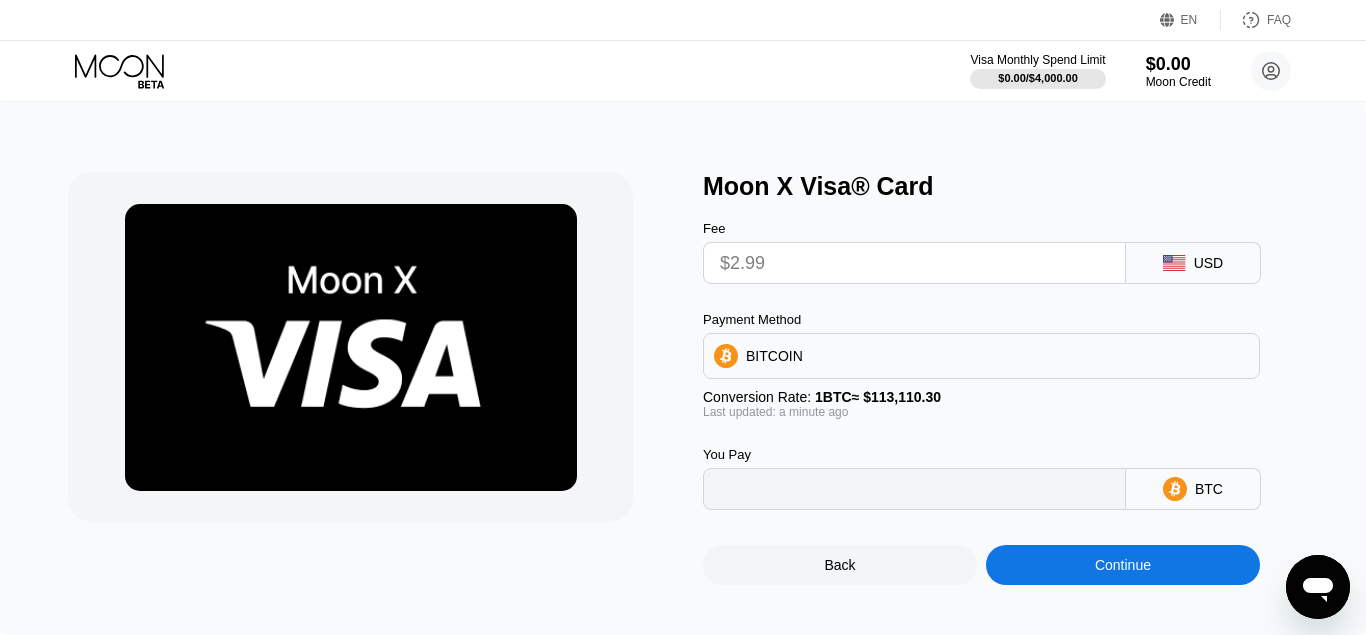 type on "0.00002644" 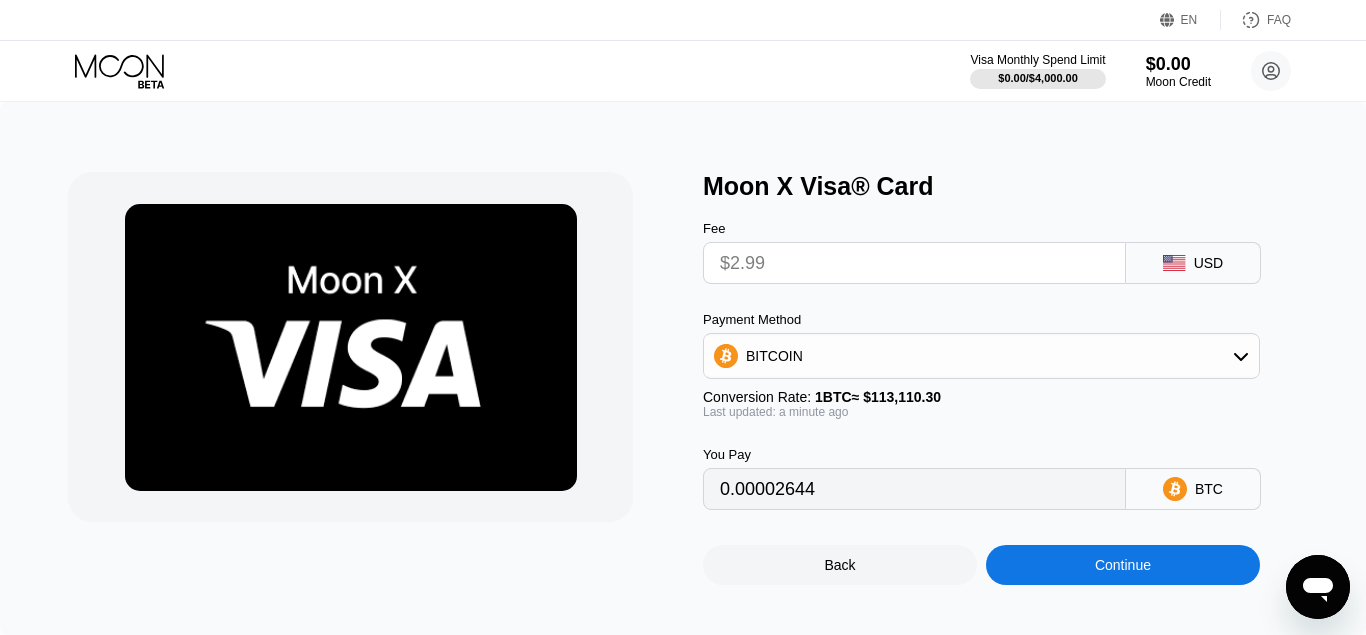 drag, startPoint x: 1362, startPoint y: 123, endPoint x: 1365, endPoint y: 196, distance: 73.061615 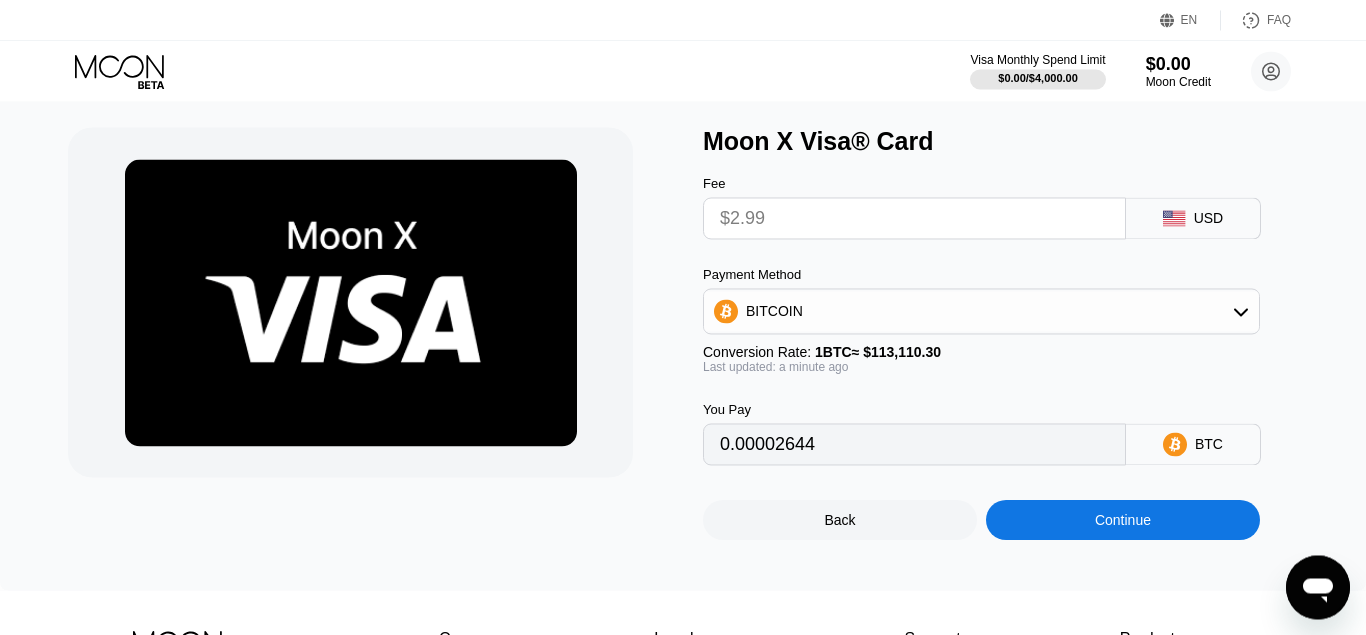 scroll, scrollTop: 33, scrollLeft: 0, axis: vertical 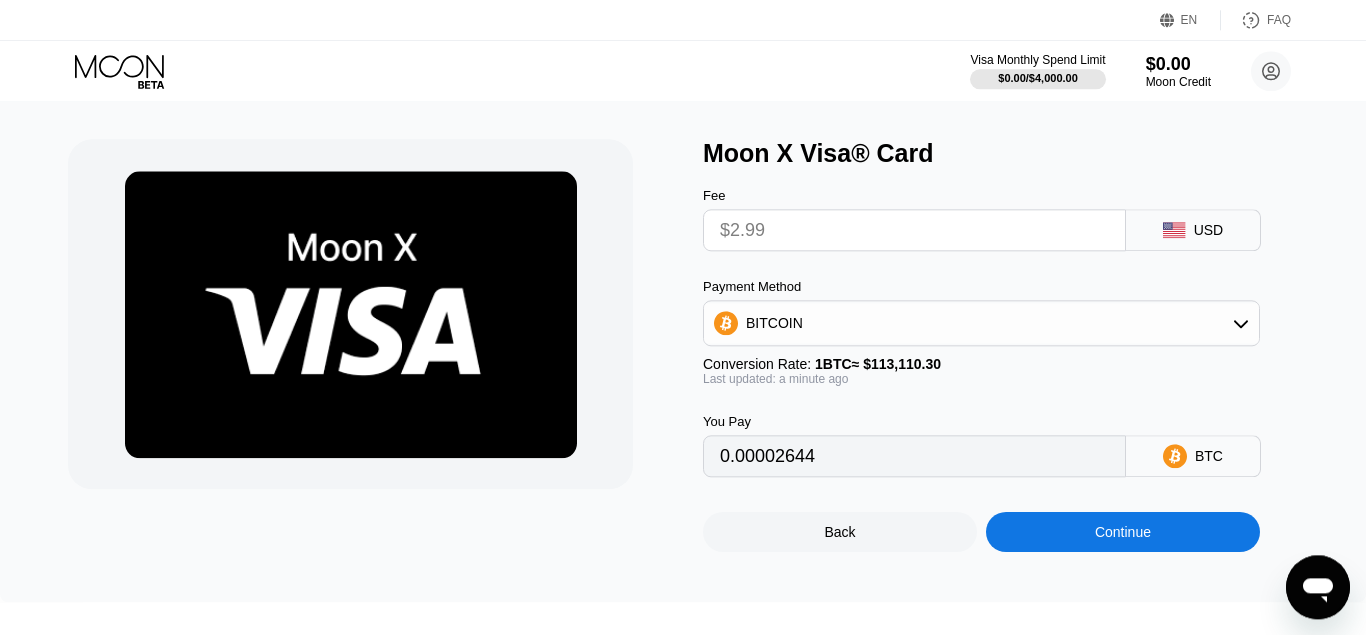 click on "$2.99" at bounding box center [914, 230] 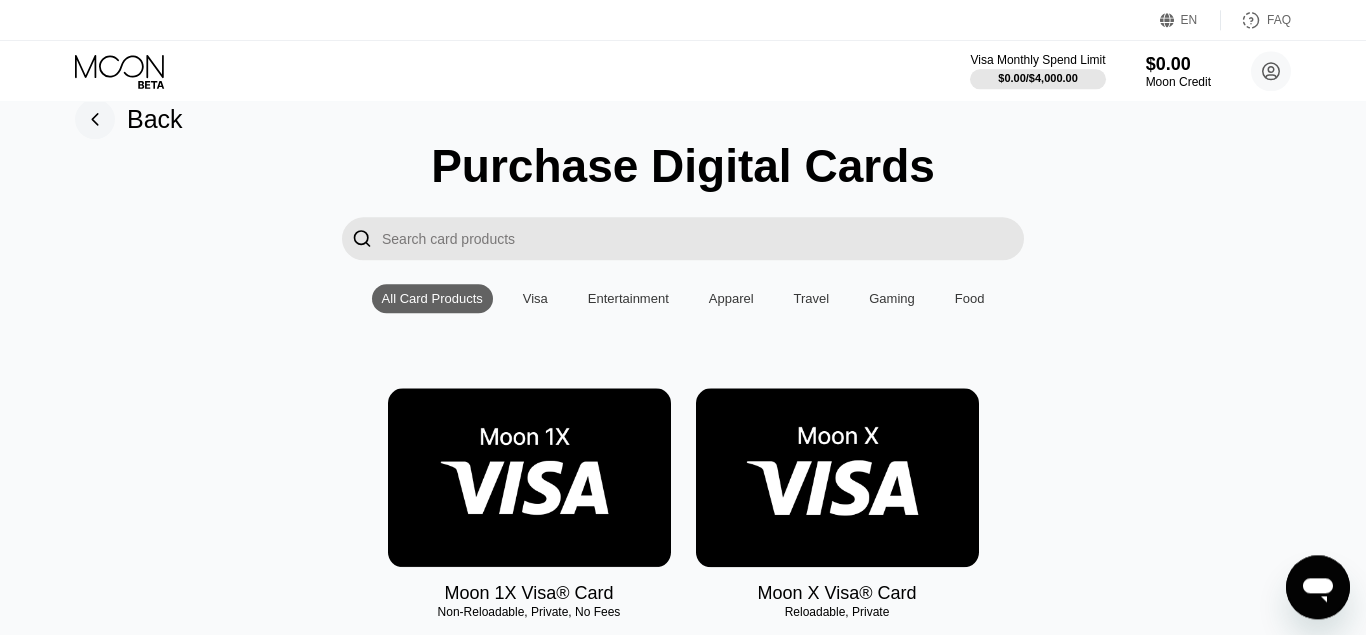 scroll, scrollTop: 0, scrollLeft: 0, axis: both 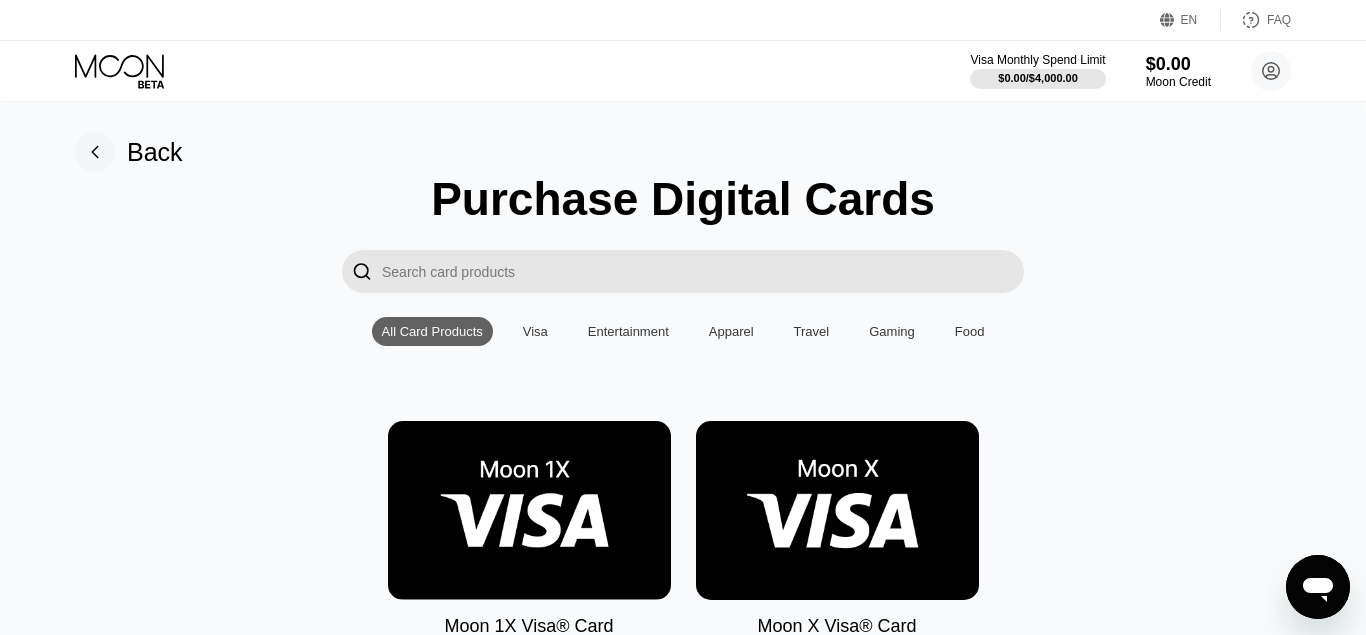 drag, startPoint x: 1361, startPoint y: 57, endPoint x: 1362, endPoint y: 96, distance: 39.012817 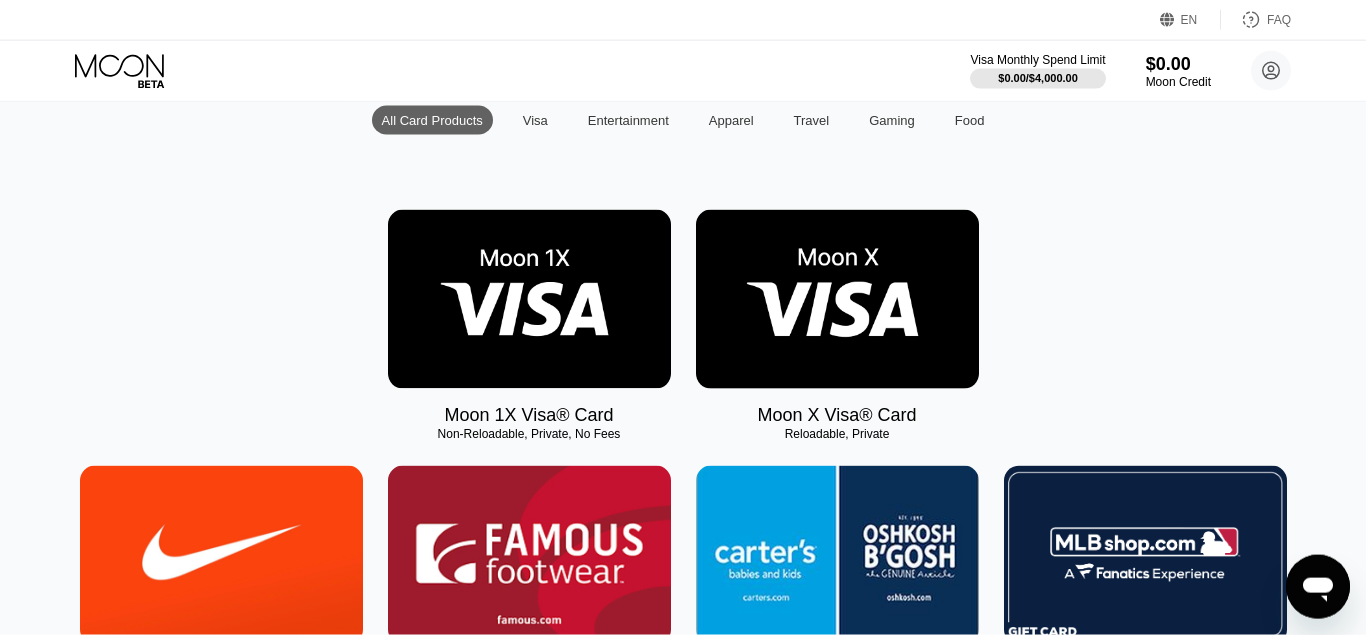 scroll, scrollTop: 176, scrollLeft: 0, axis: vertical 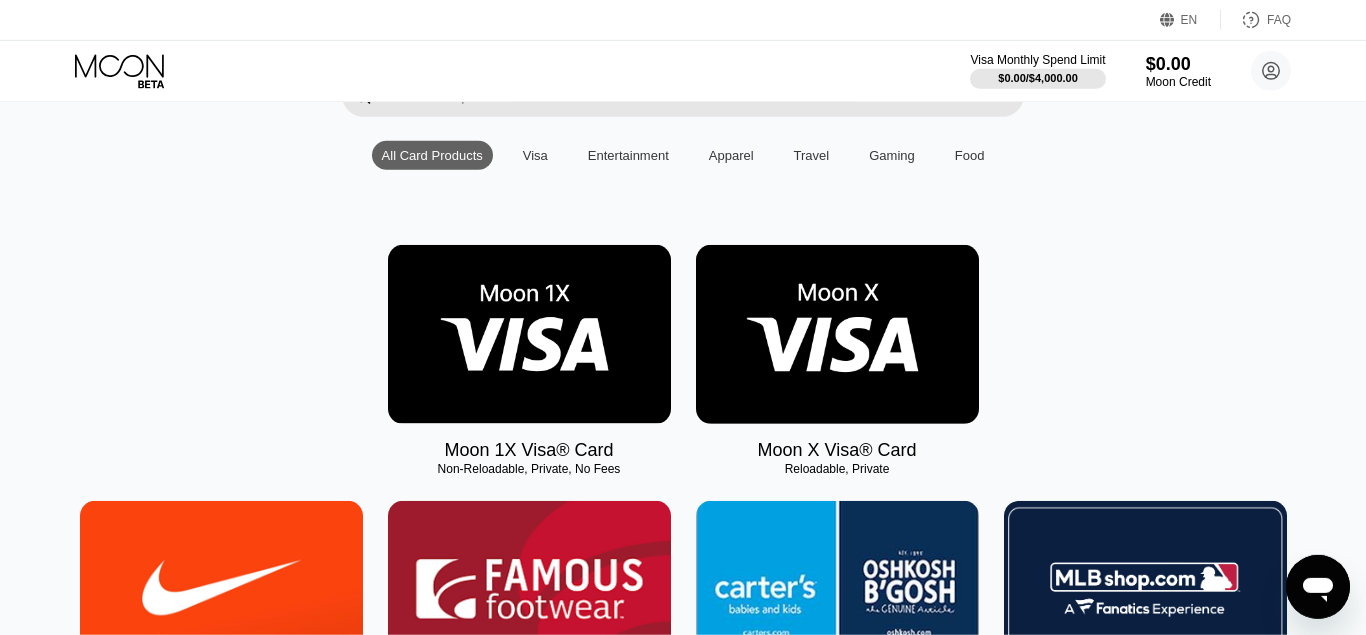 click at bounding box center [837, 334] 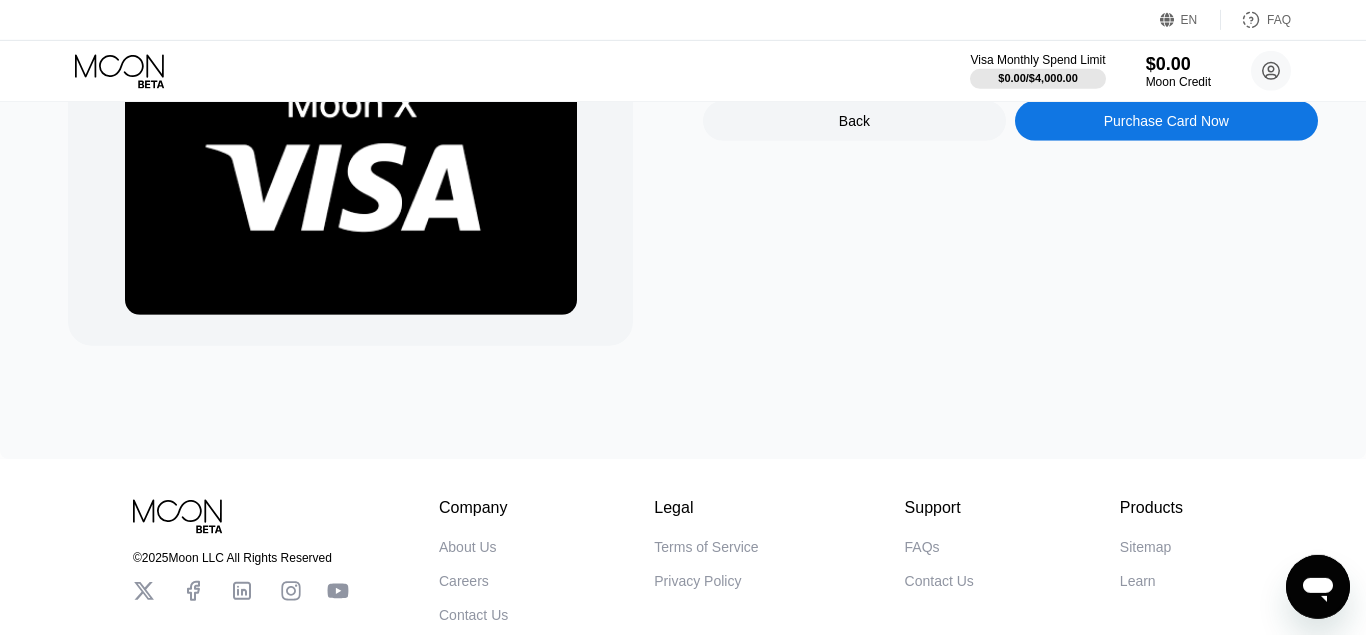 scroll, scrollTop: 0, scrollLeft: 0, axis: both 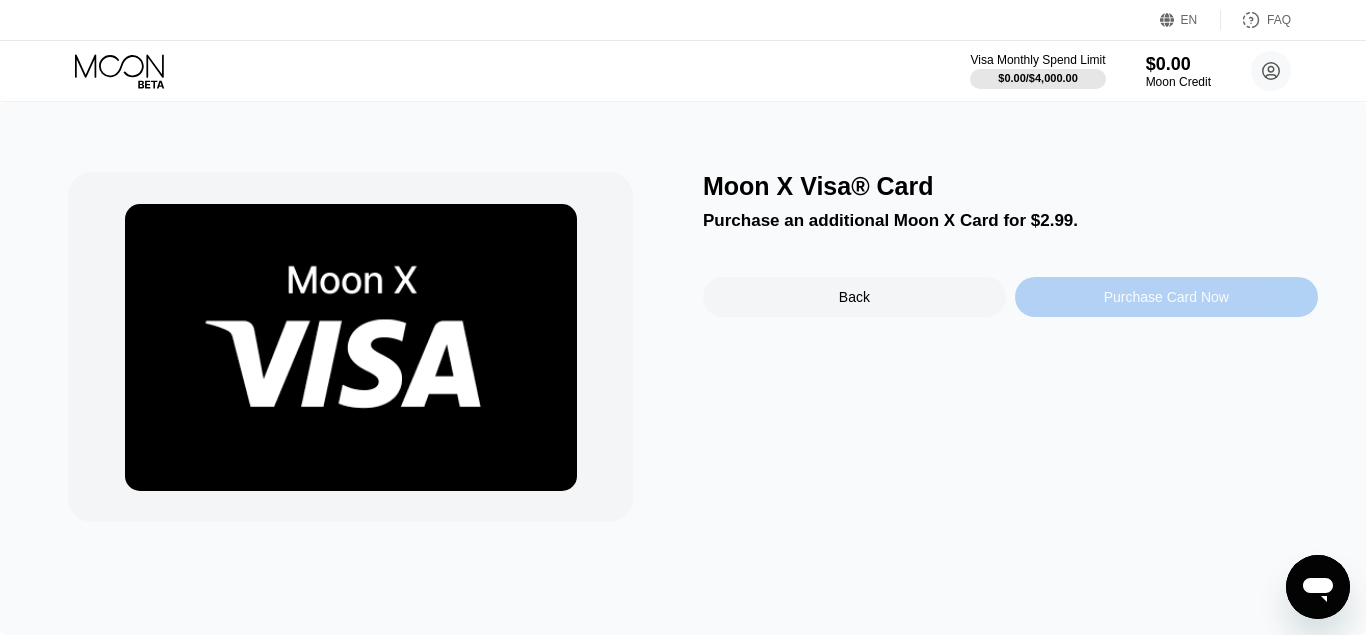 click on "Purchase Card Now" at bounding box center [1166, 297] 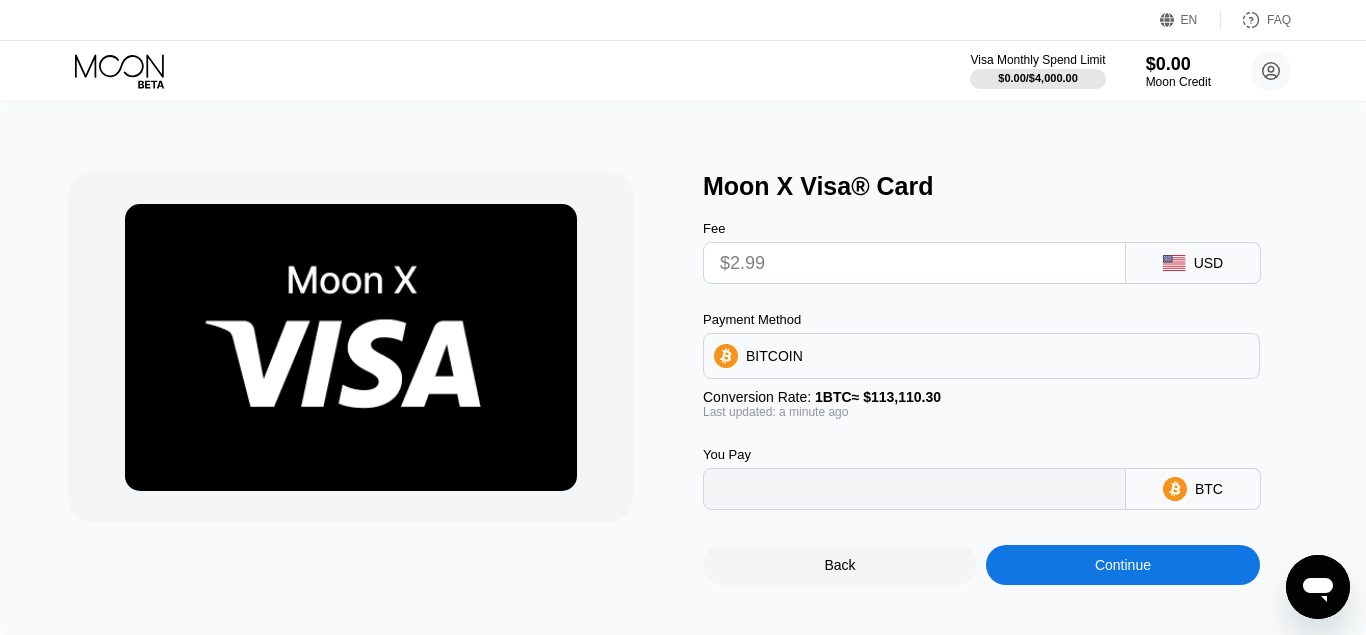 type on "0.00002644" 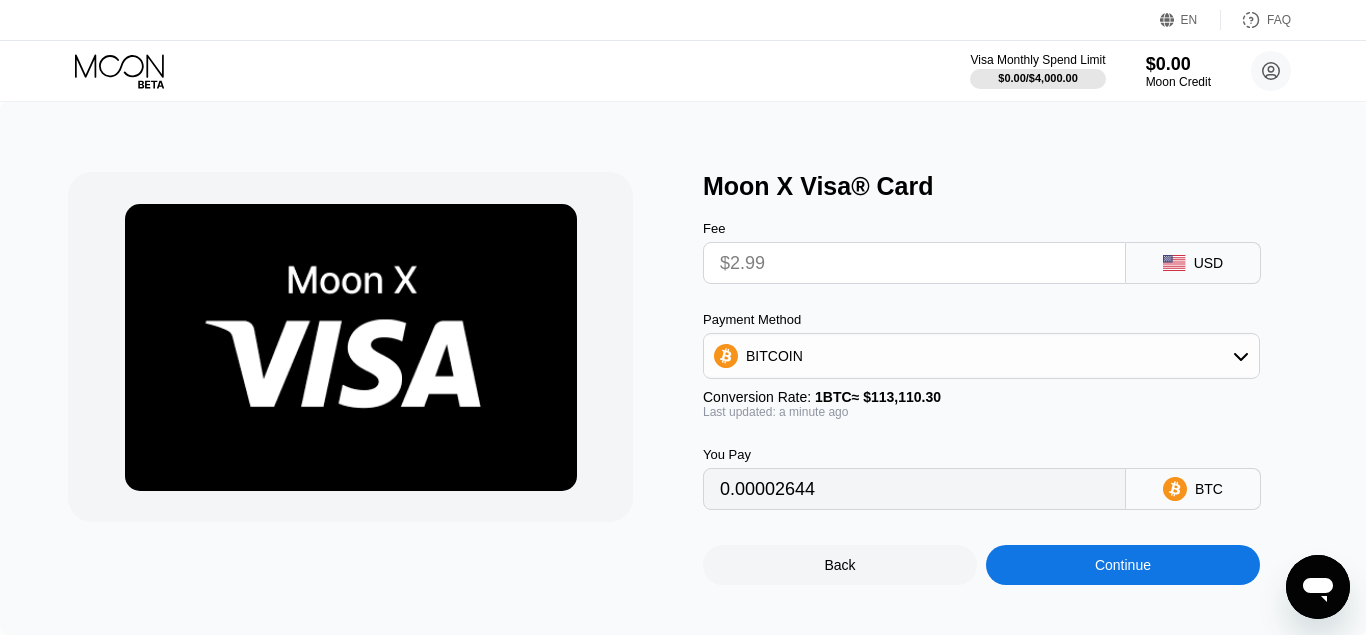 click on "$2.99" at bounding box center [914, 263] 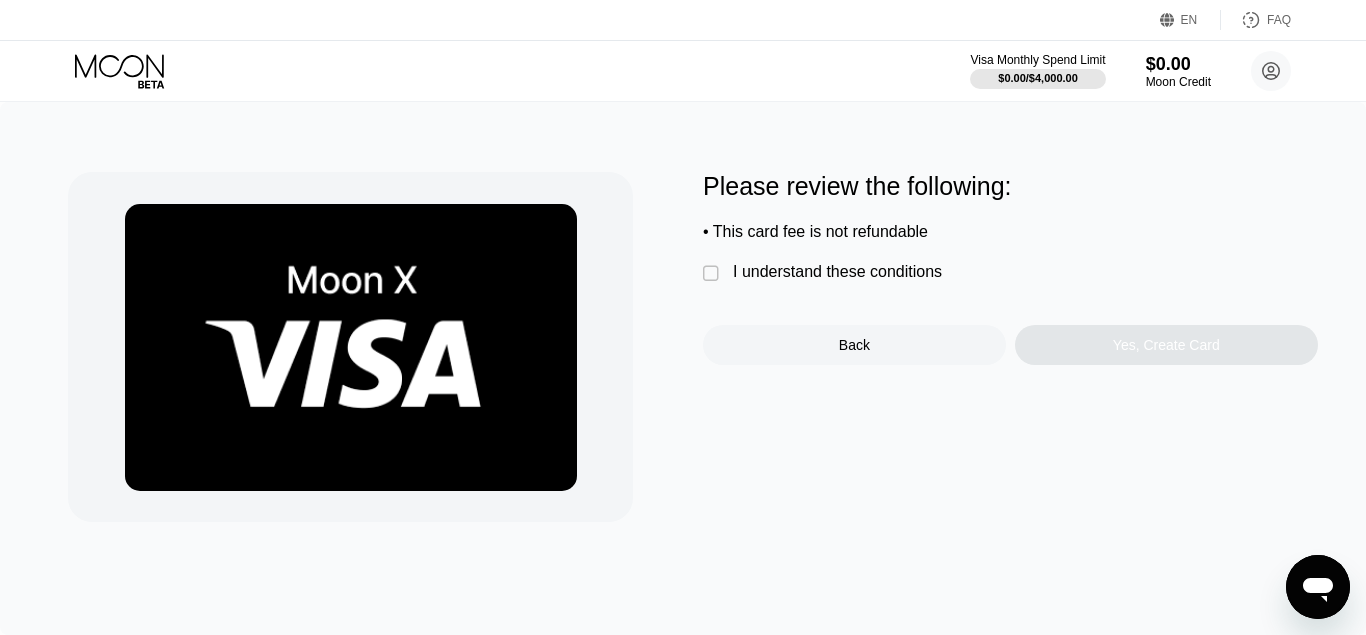 click on "" at bounding box center [713, 274] 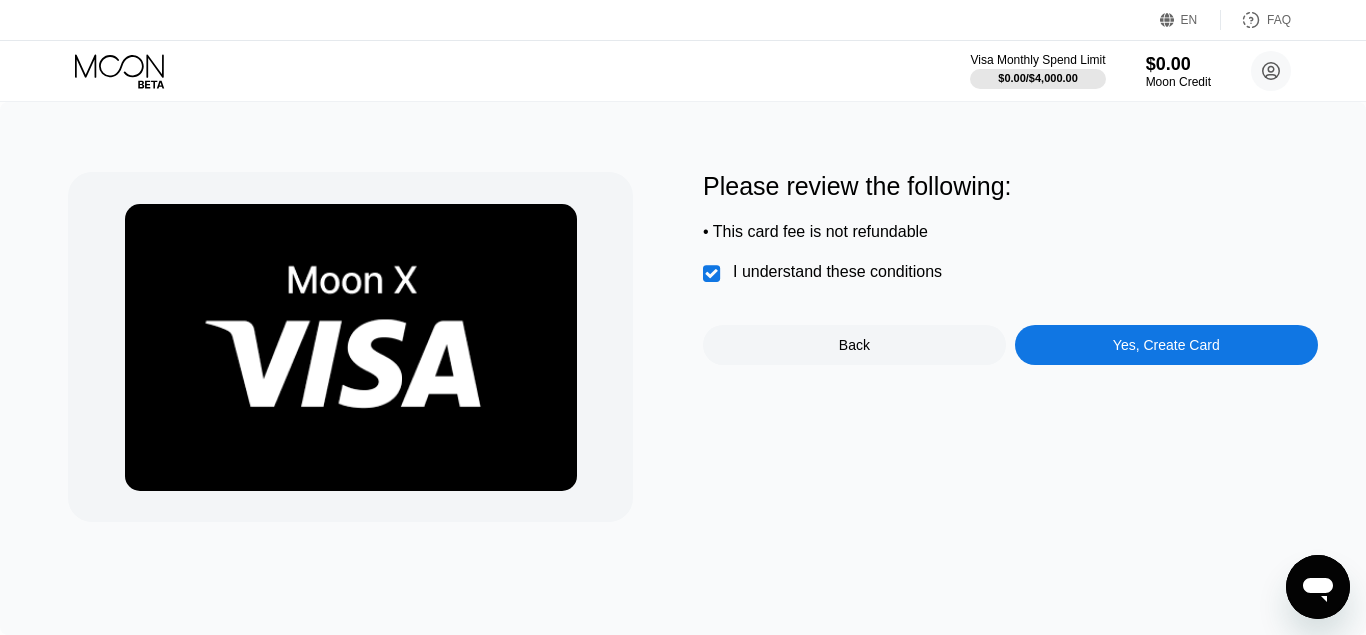 click on "Yes, Create Card" at bounding box center (1166, 345) 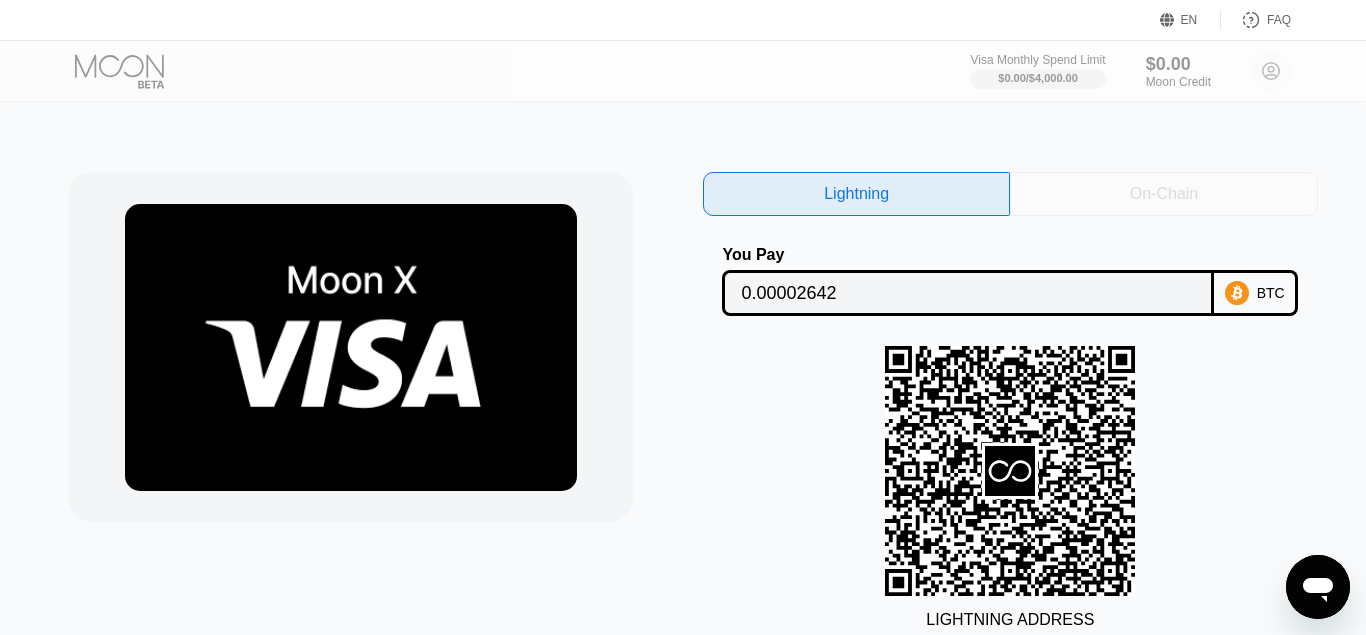 click on "On-Chain" at bounding box center [1163, 194] 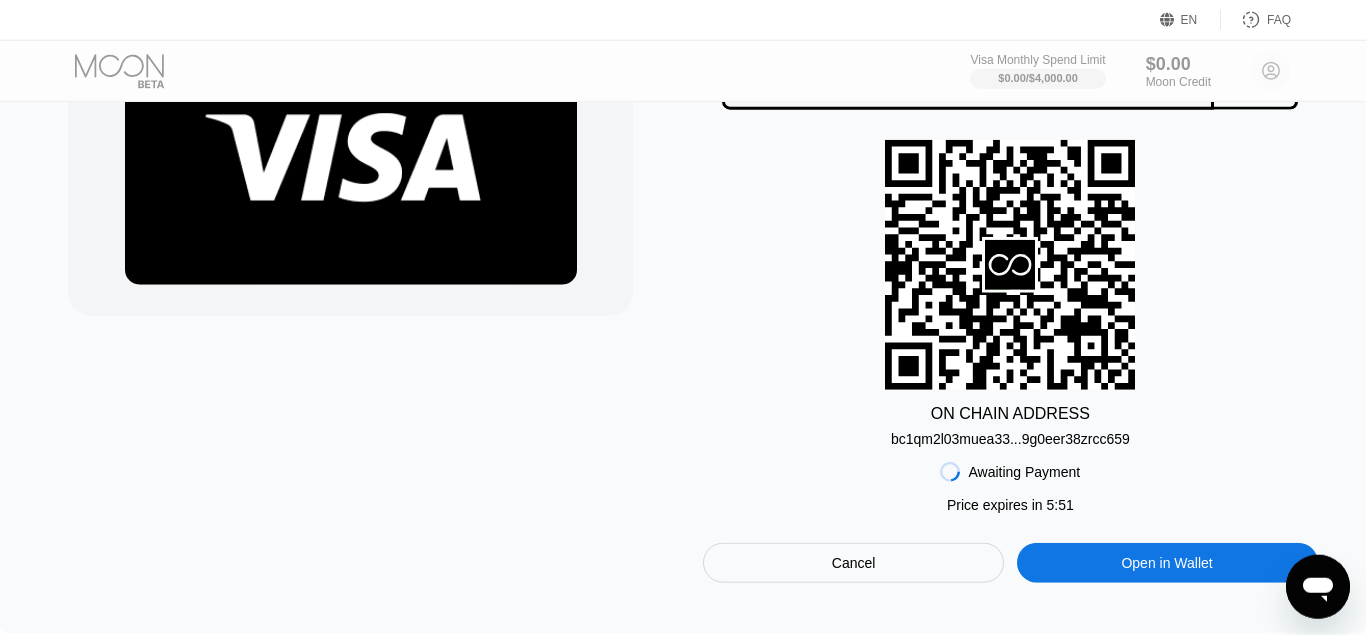 scroll, scrollTop: 81, scrollLeft: 0, axis: vertical 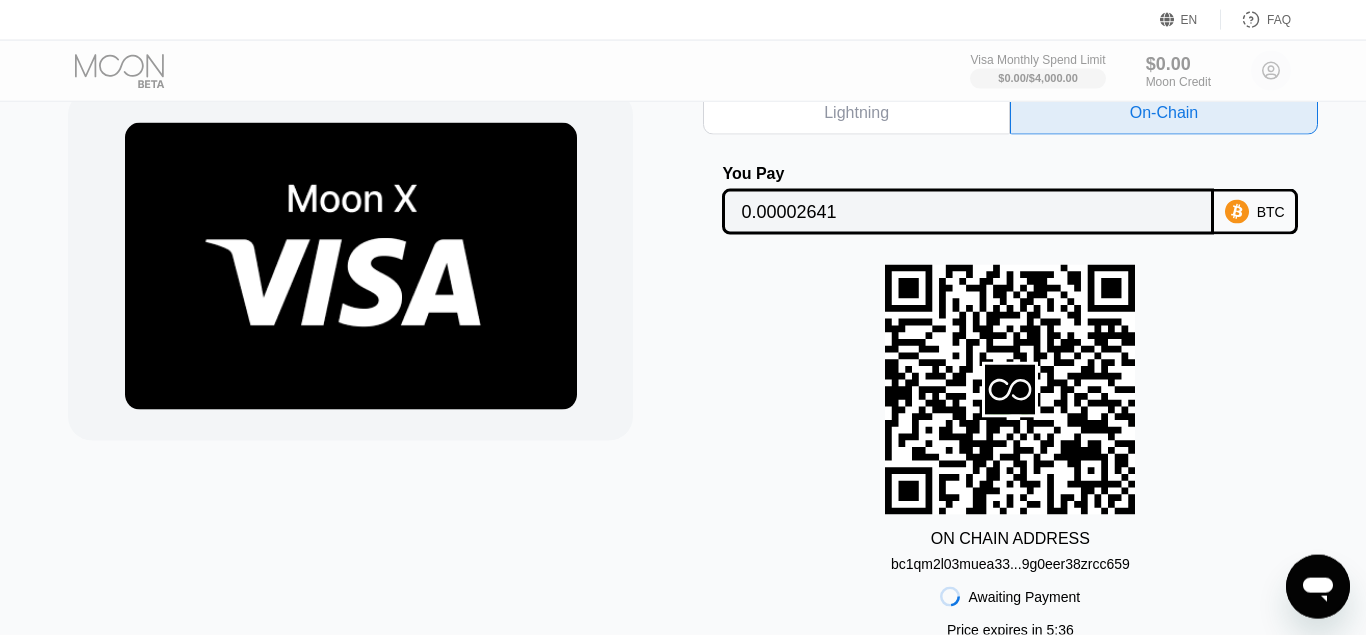 drag, startPoint x: 1358, startPoint y: 189, endPoint x: 1365, endPoint y: 319, distance: 130.18832 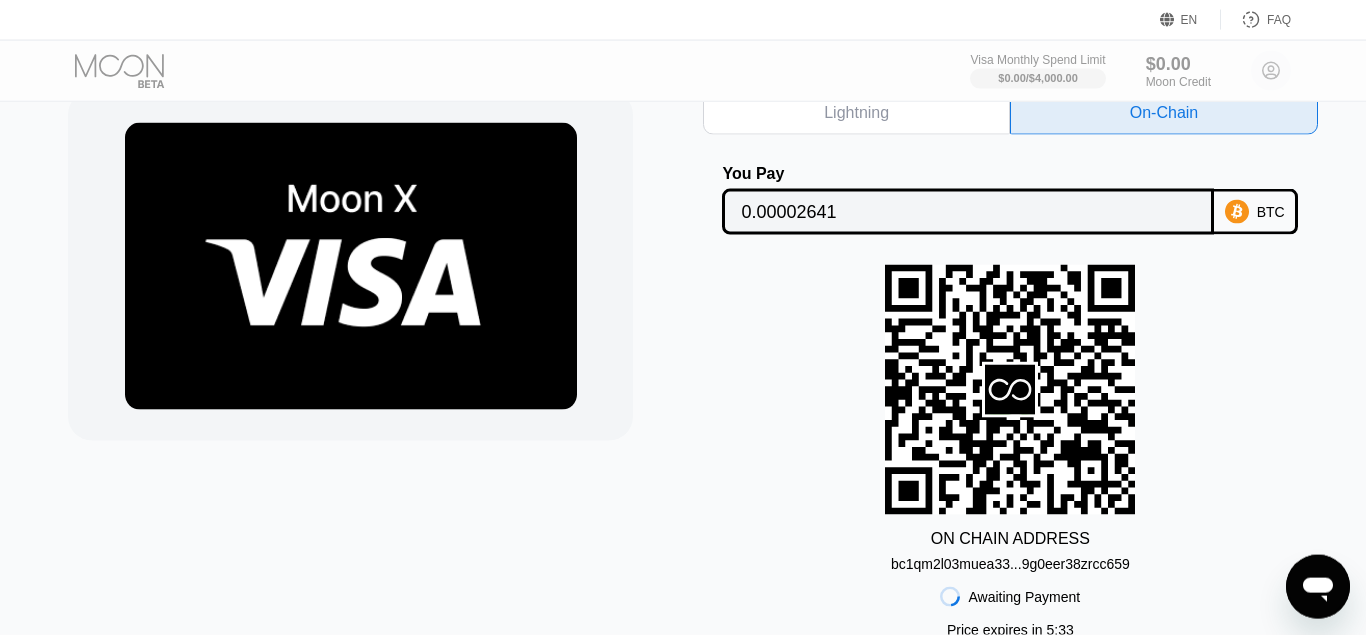 drag, startPoint x: 1363, startPoint y: 237, endPoint x: 1365, endPoint y: 305, distance: 68.0294 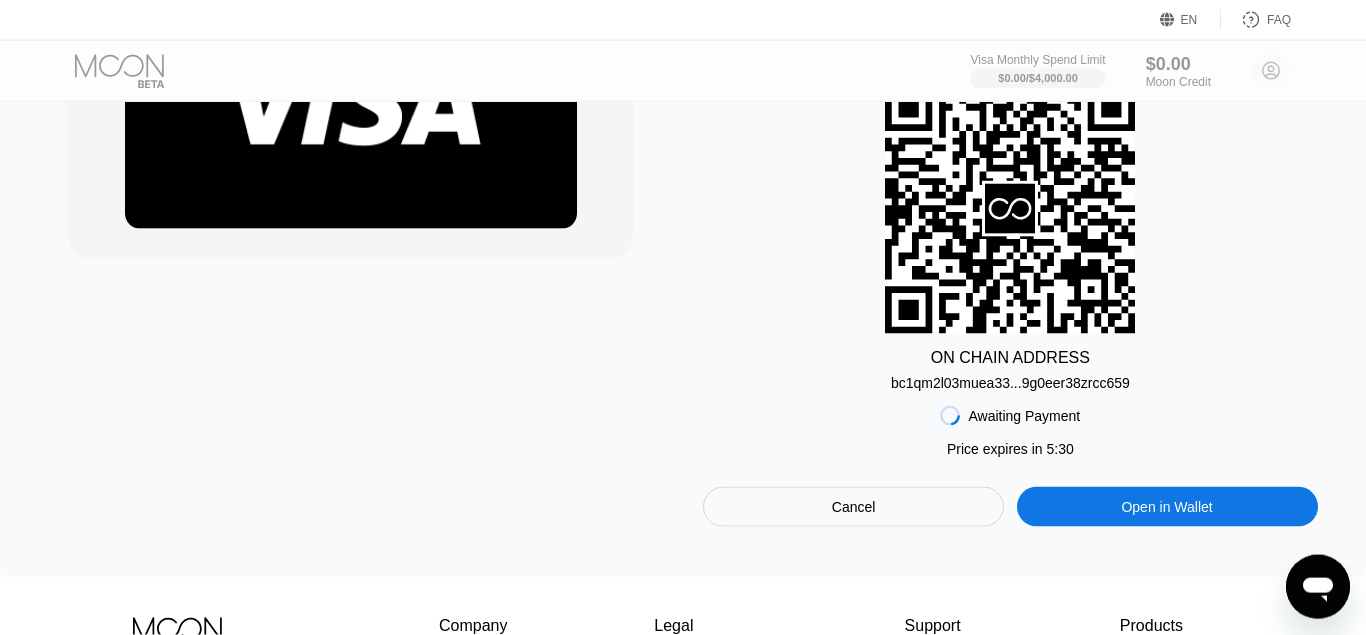 scroll, scrollTop: 241, scrollLeft: 0, axis: vertical 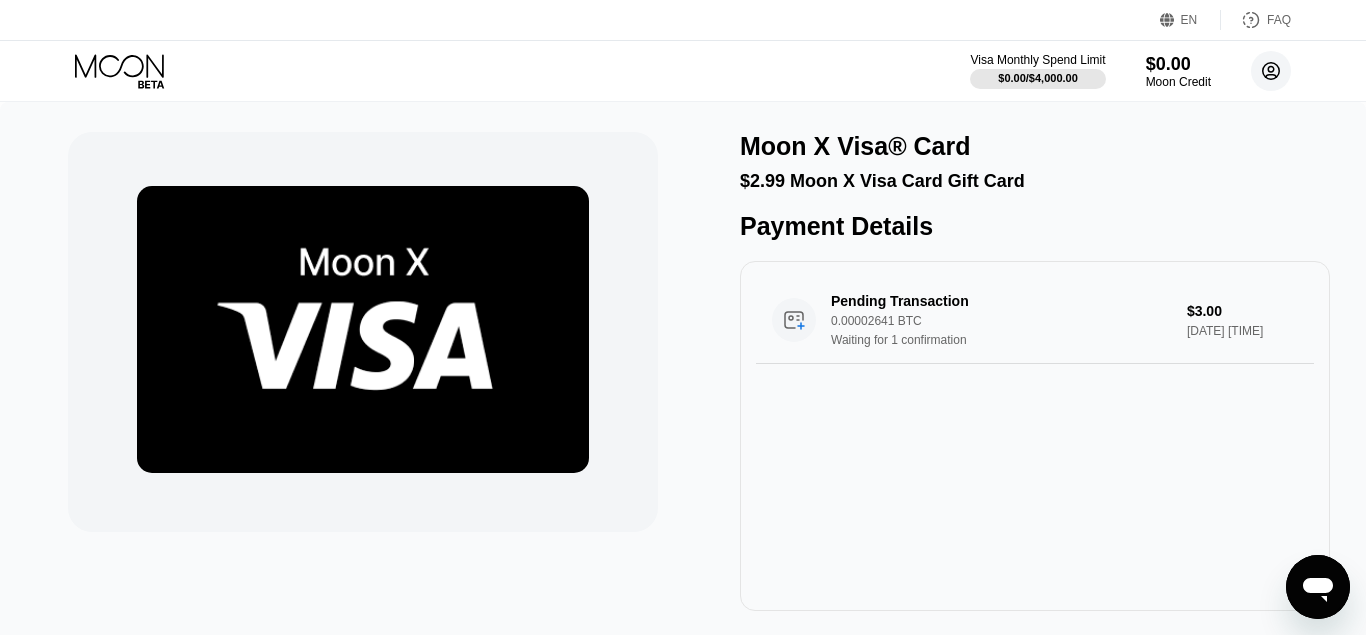 click 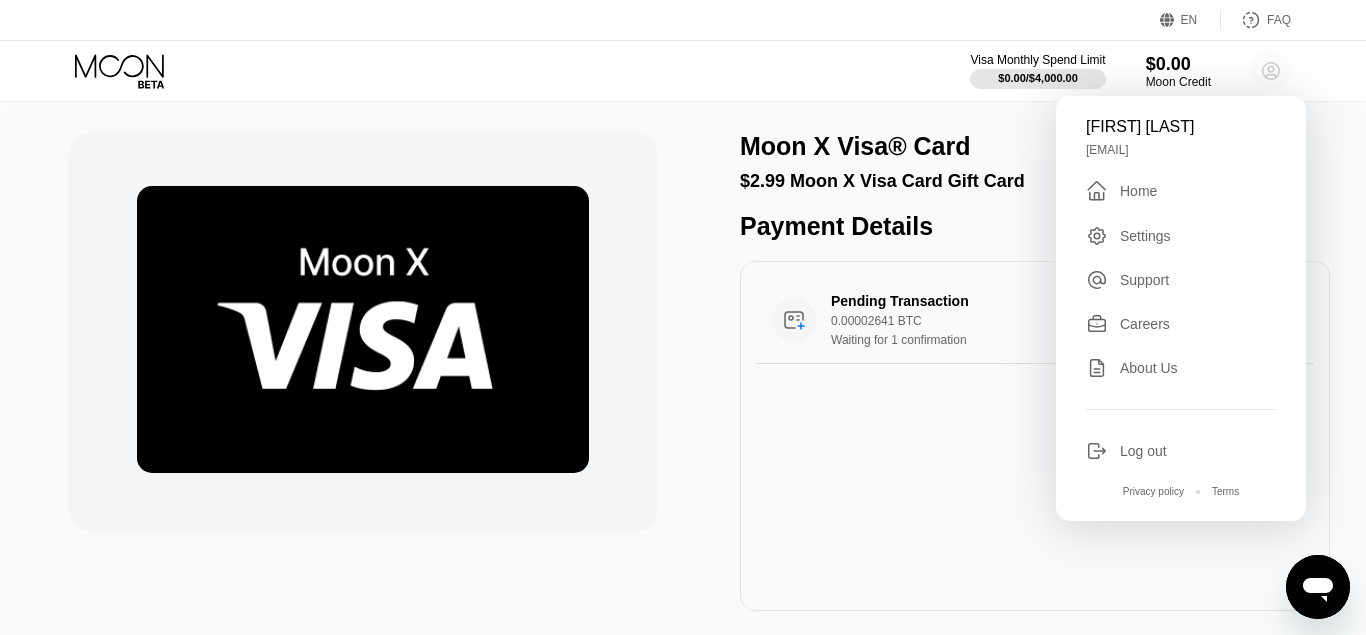 click 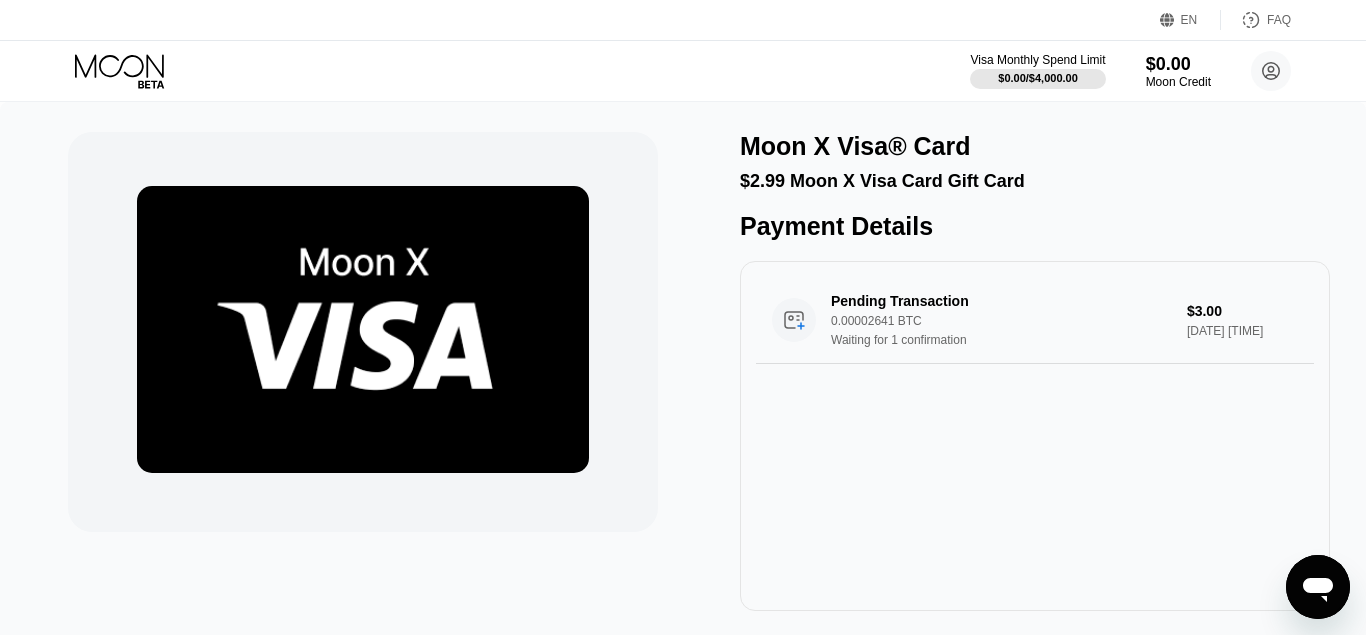 click on "Visa Monthly Spend Limit $0.00 / $4,000.00 $0.00 Moon Credit Amanda Hillman amandahillman002@gmail.com  Home Settings Support Careers About Us Log out Privacy policy Terms" at bounding box center [683, 71] 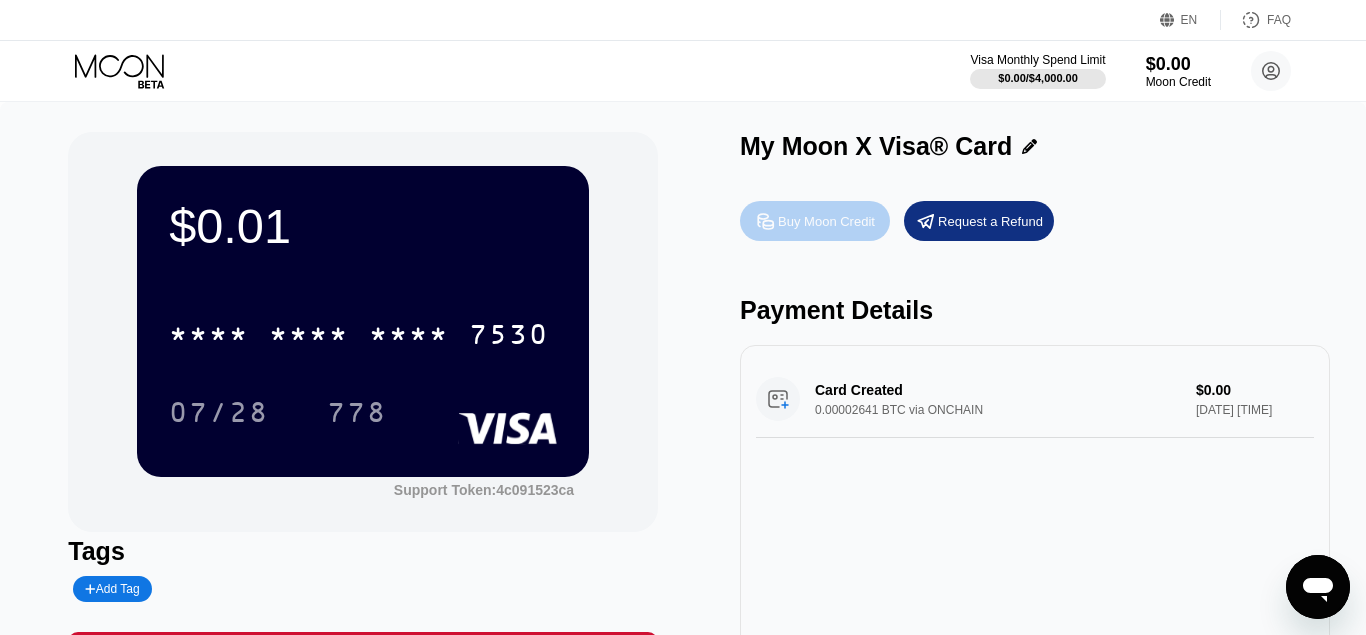 click on "Buy Moon Credit" at bounding box center [826, 221] 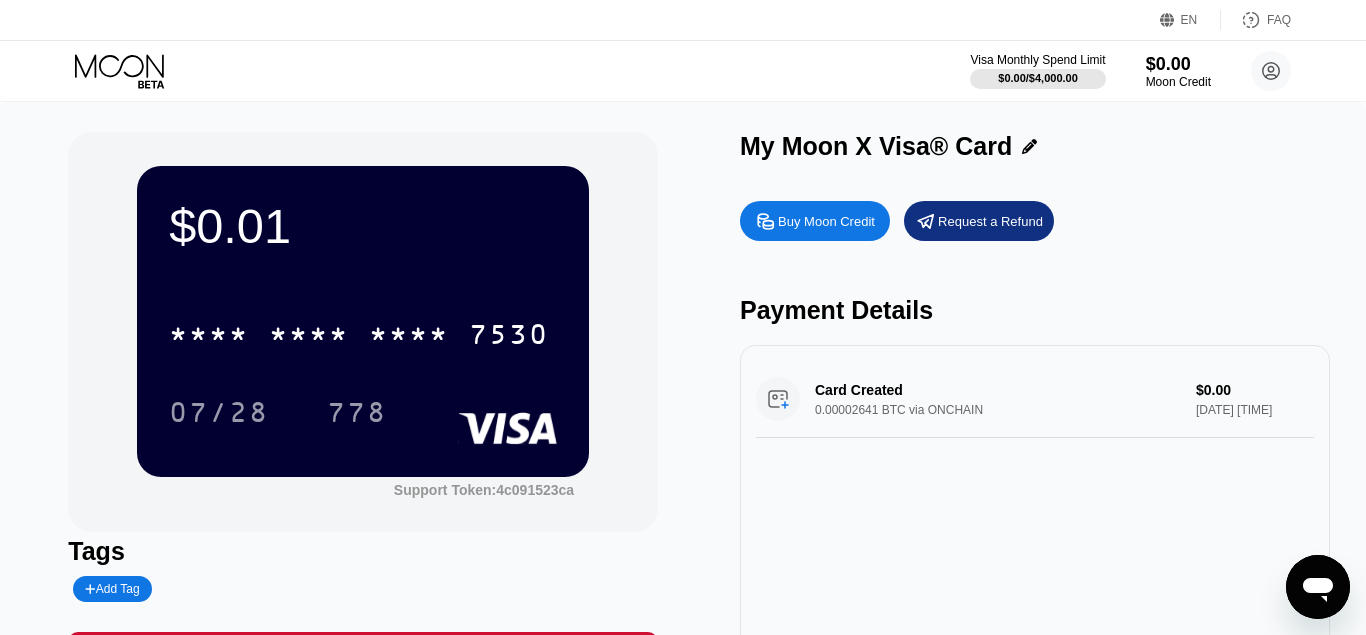 type on "0" 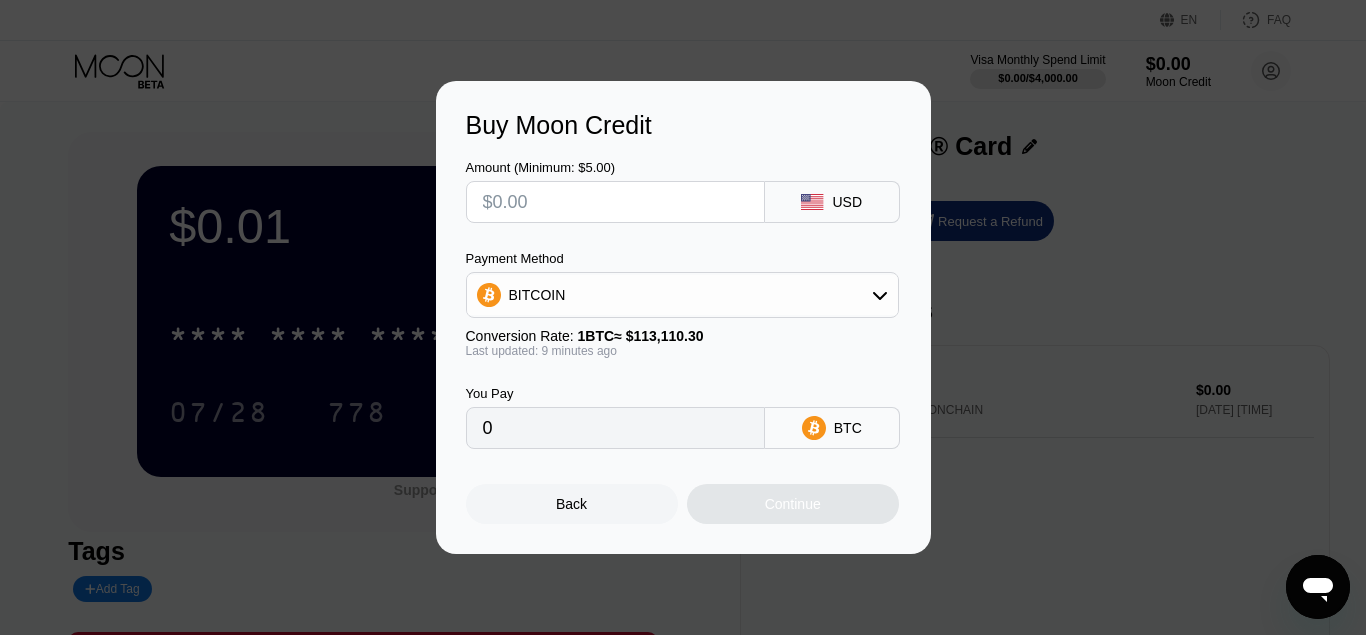 click at bounding box center (615, 202) 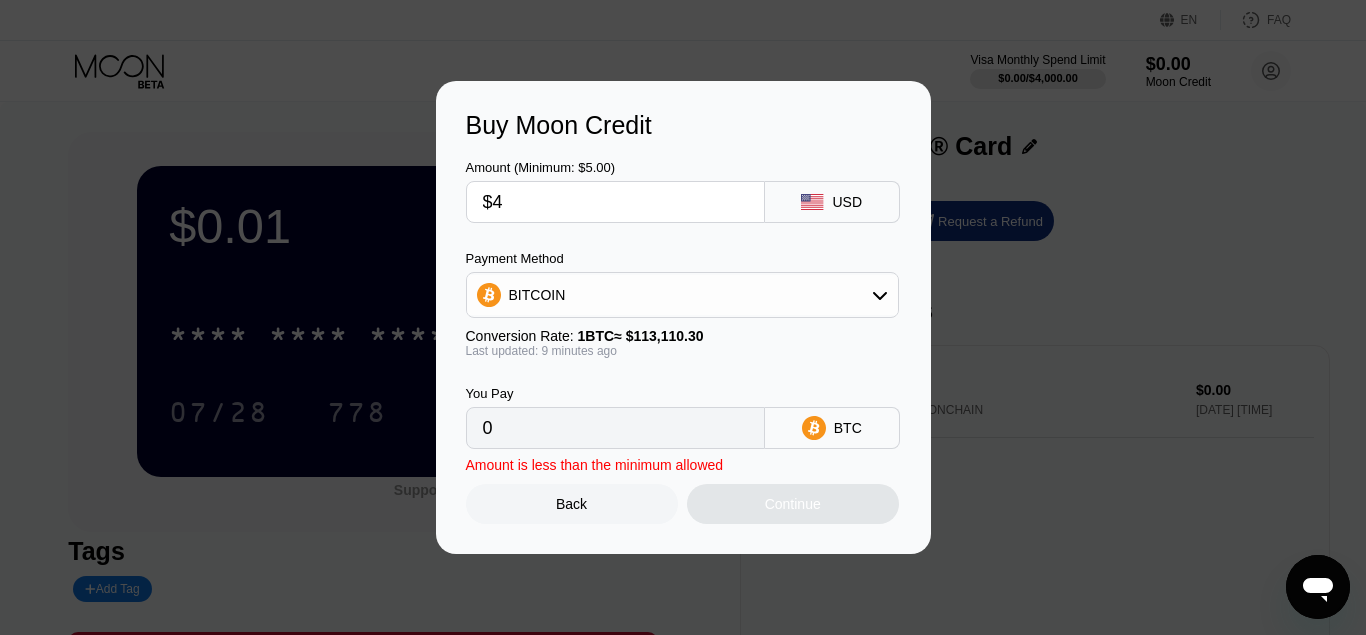 type on "0.00003533" 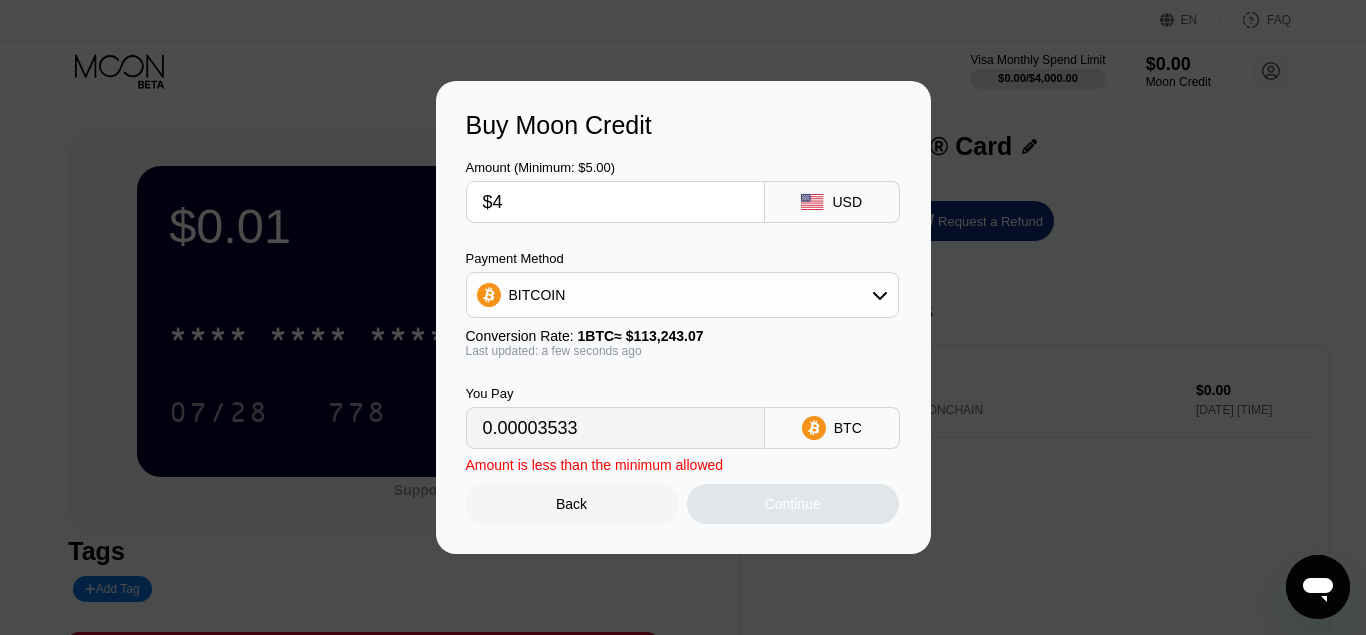 type on "$48" 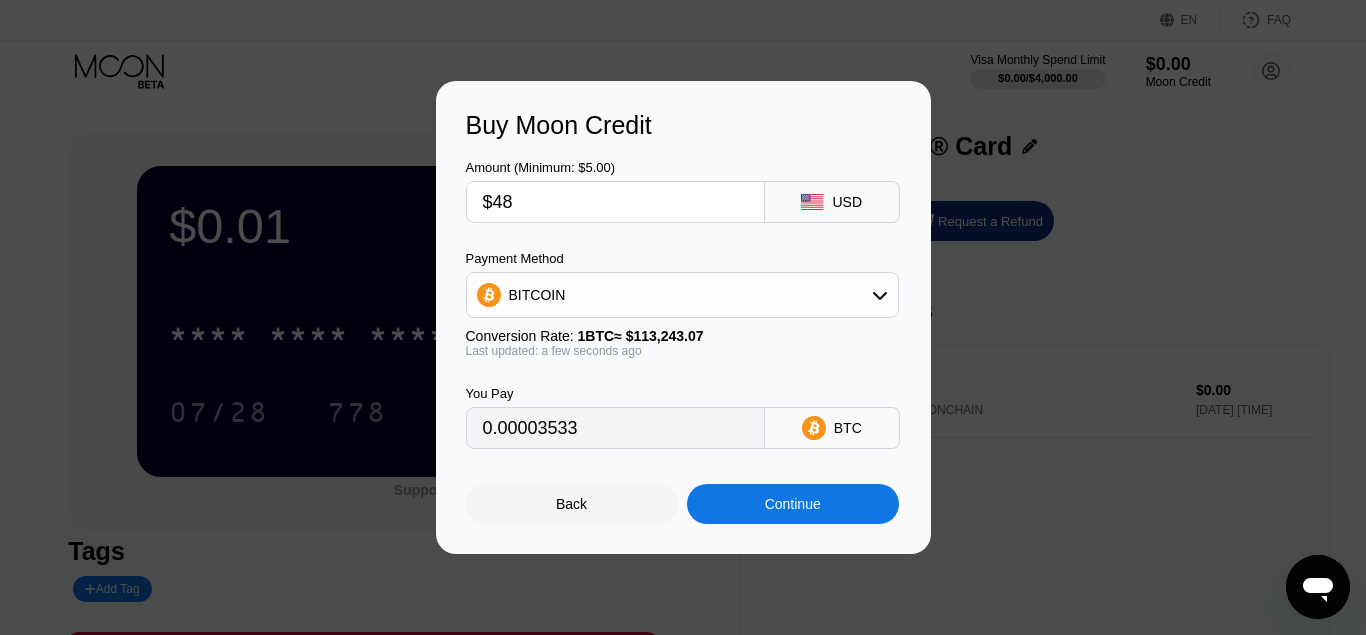 type on "0.00042387" 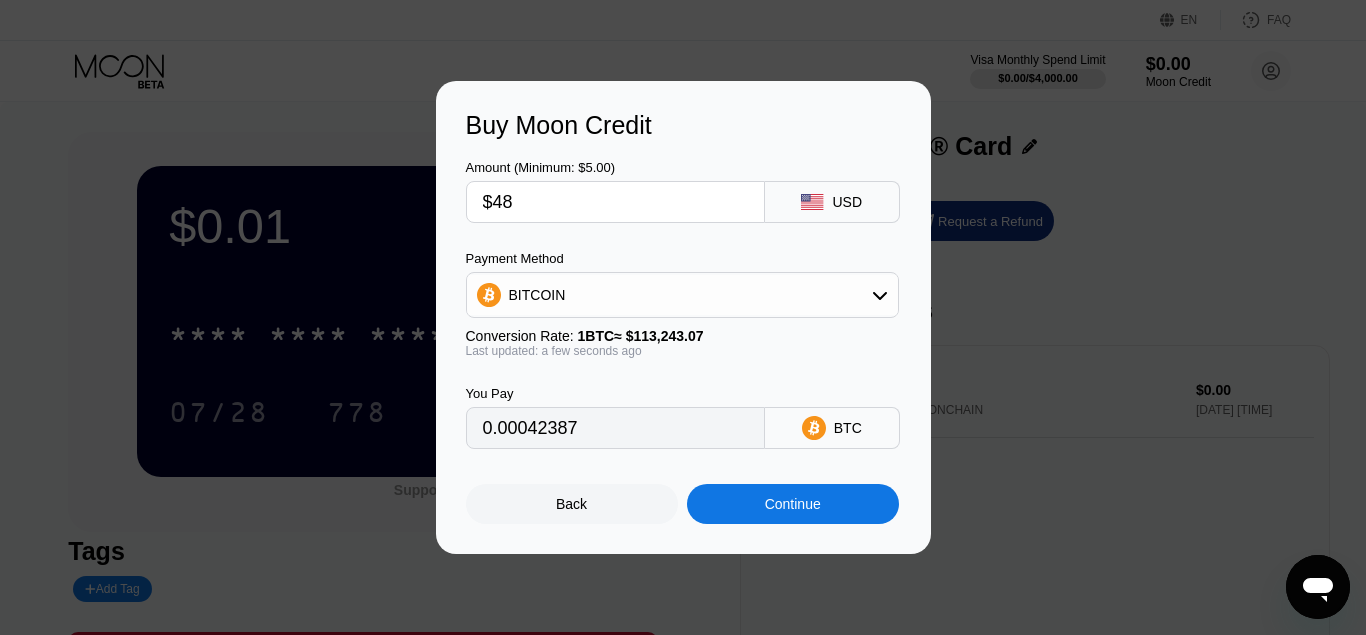 type on "$48" 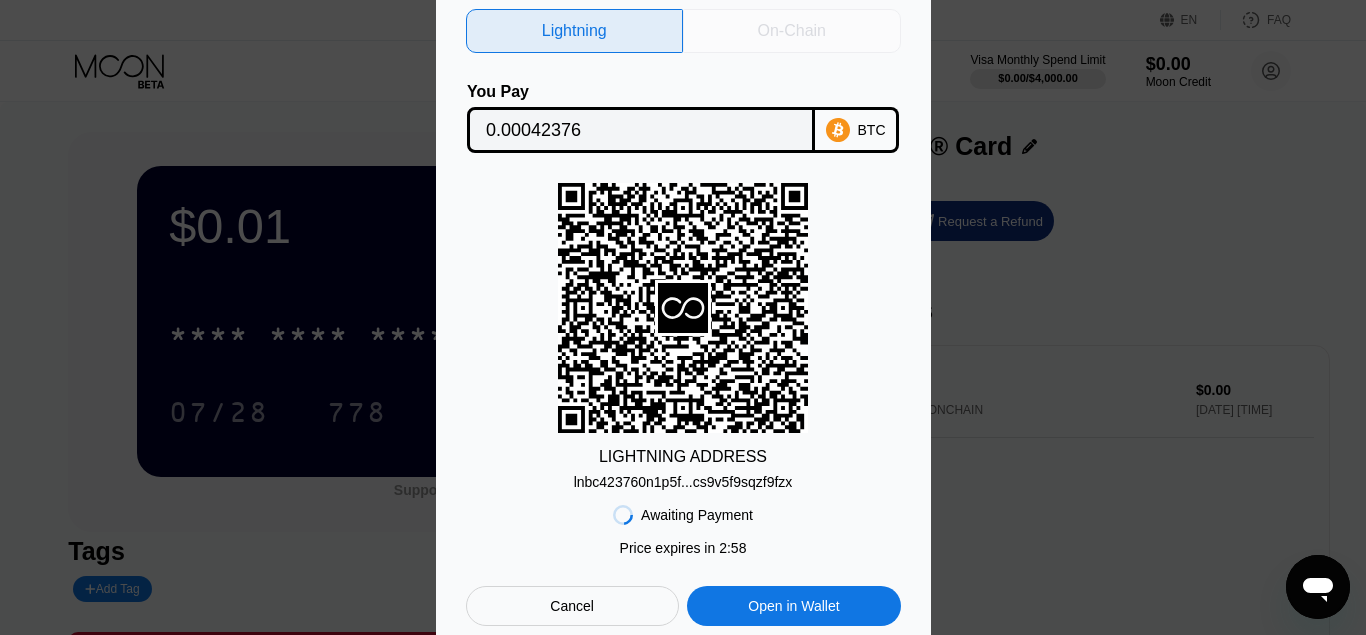click on "On-Chain" at bounding box center (792, 31) 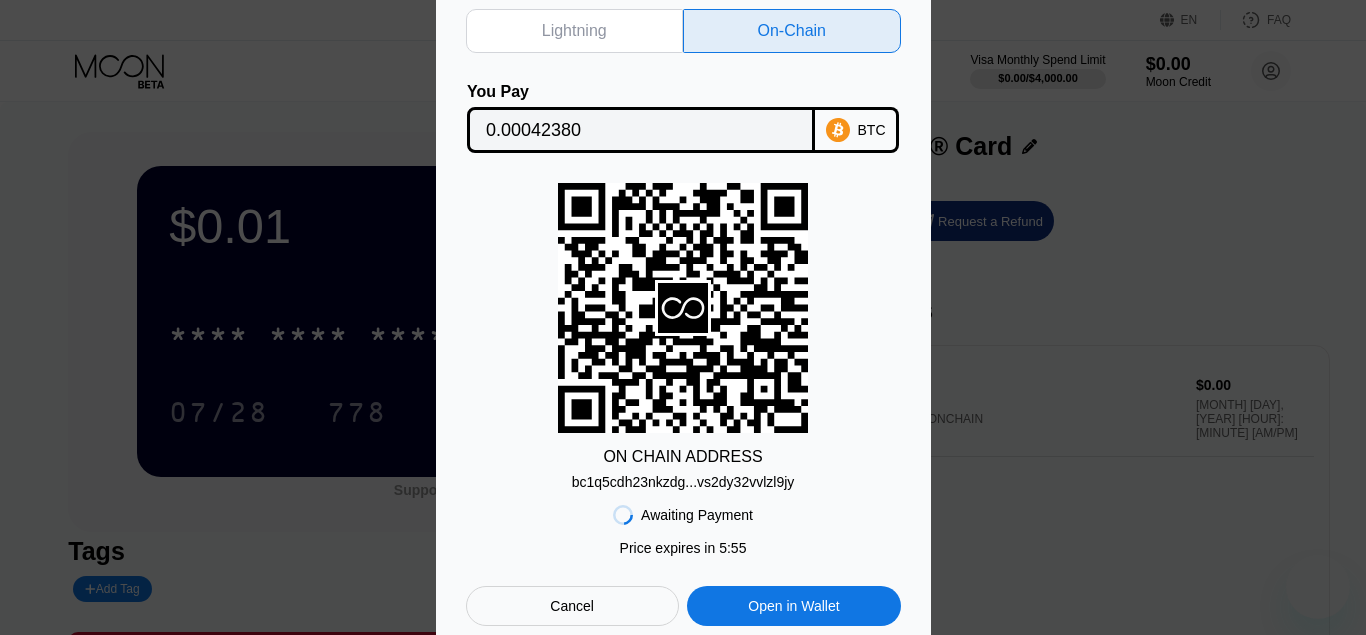 scroll, scrollTop: 0, scrollLeft: 0, axis: both 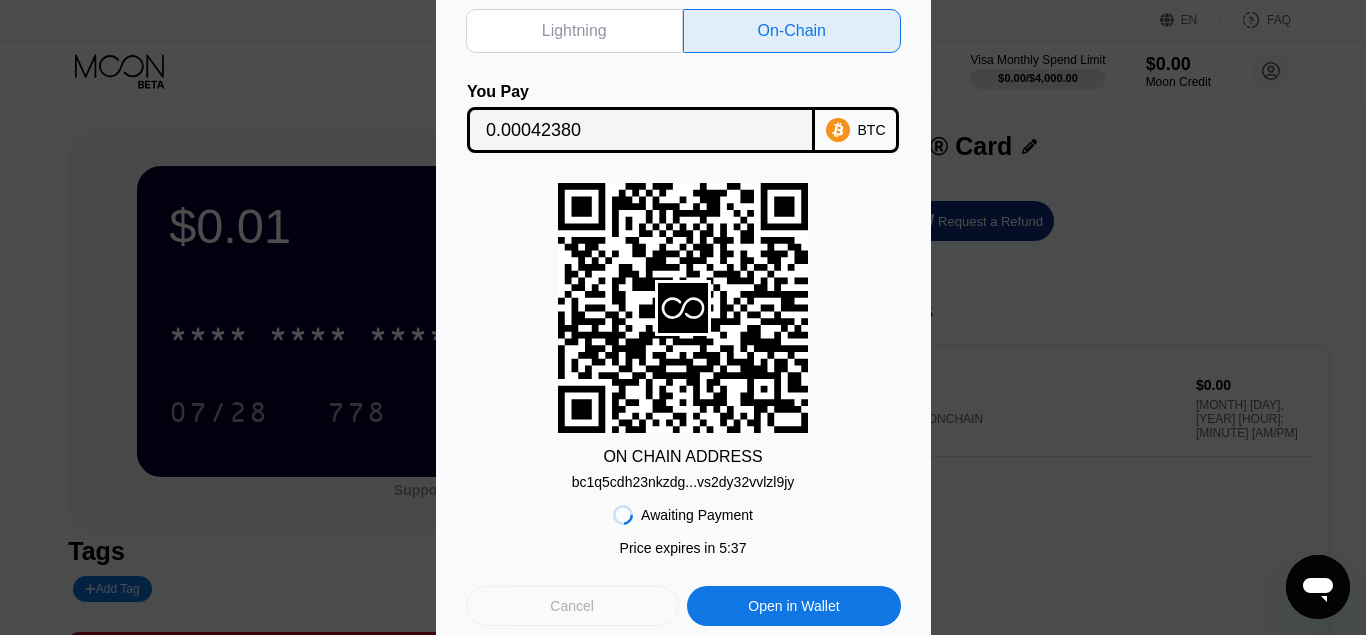 click on "Cancel" at bounding box center (572, 606) 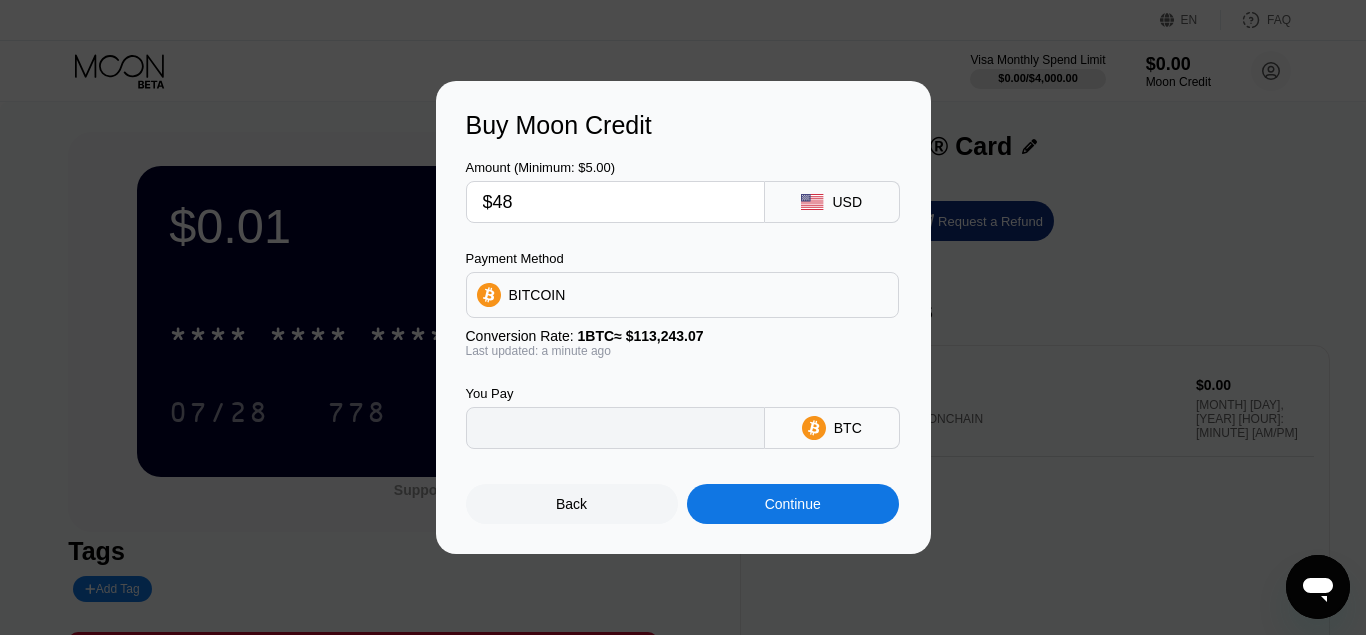 type on "0.00042387" 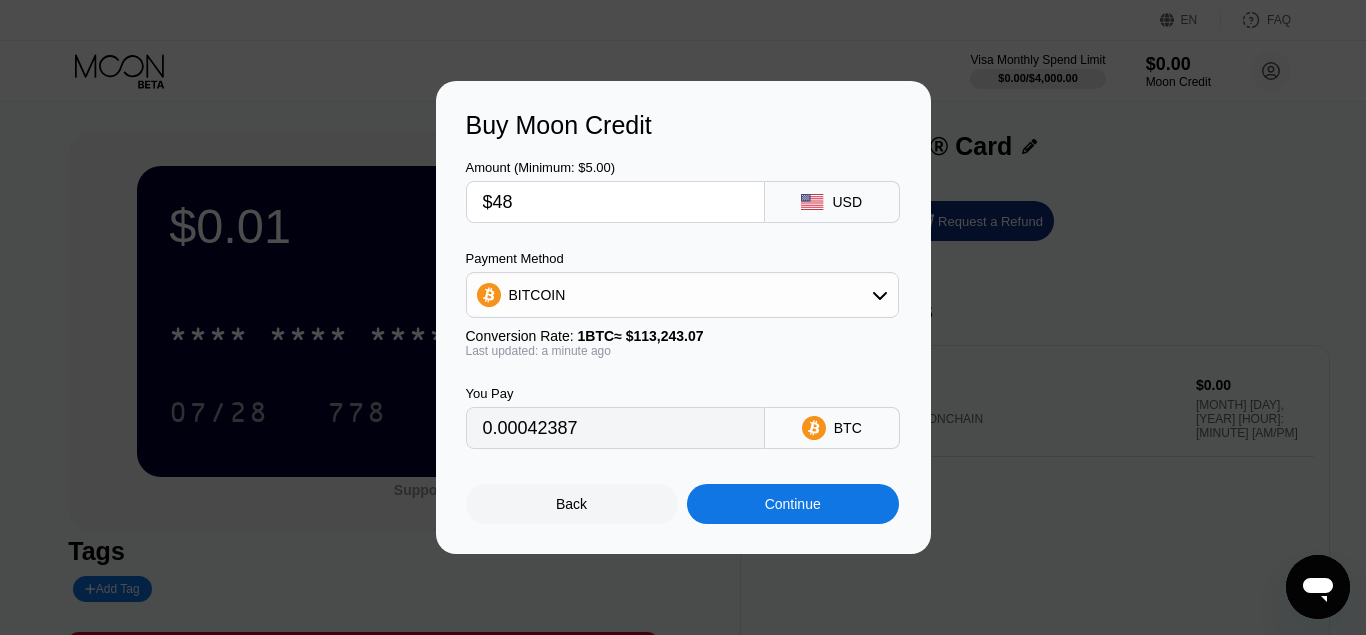 click on "$48" at bounding box center (615, 202) 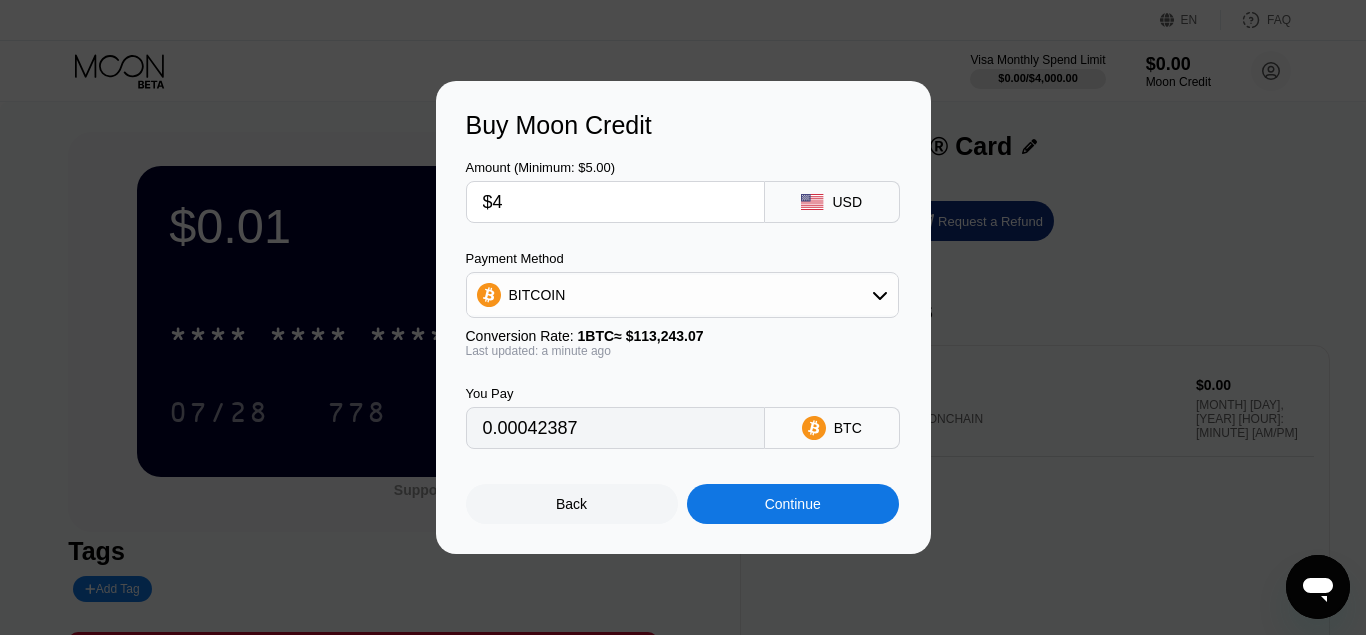 type on "$47" 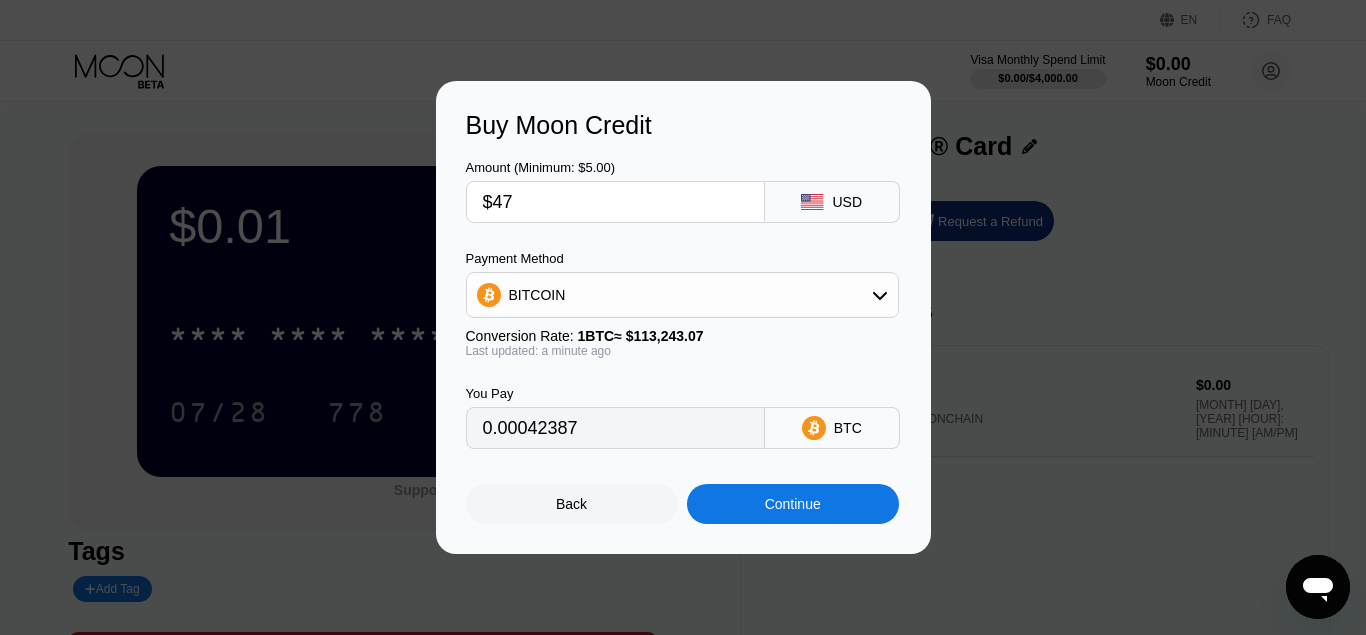 type on "0.00041504" 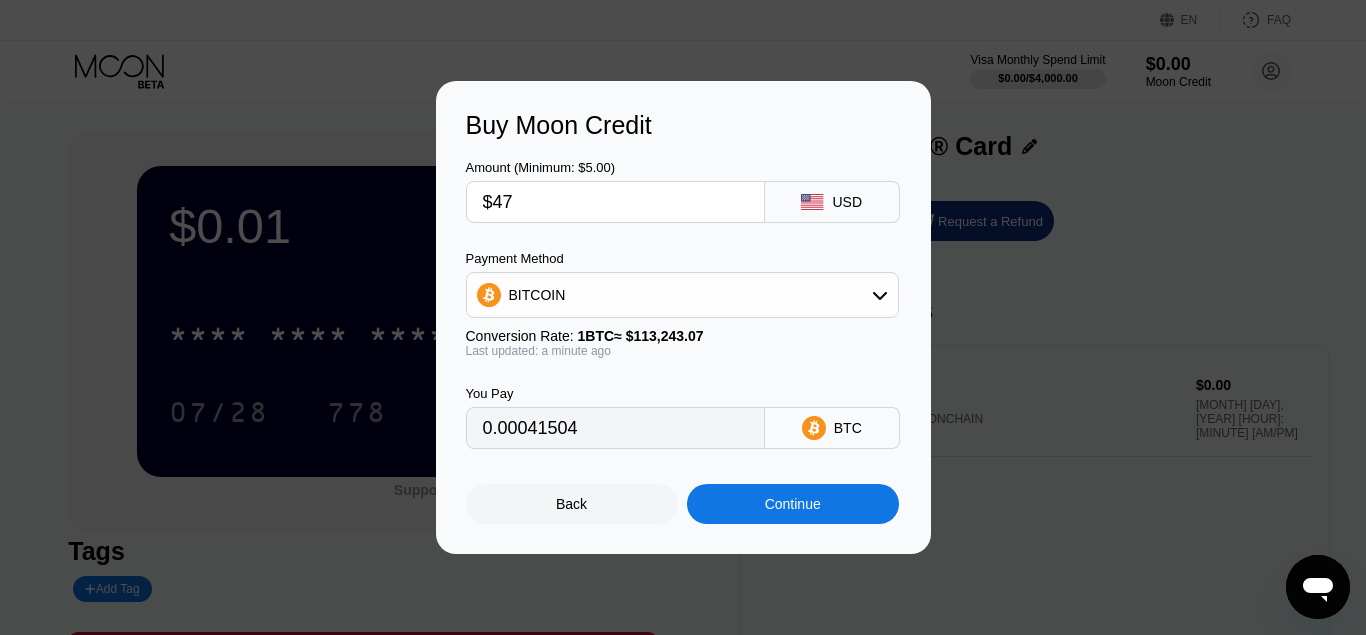 type on "$47" 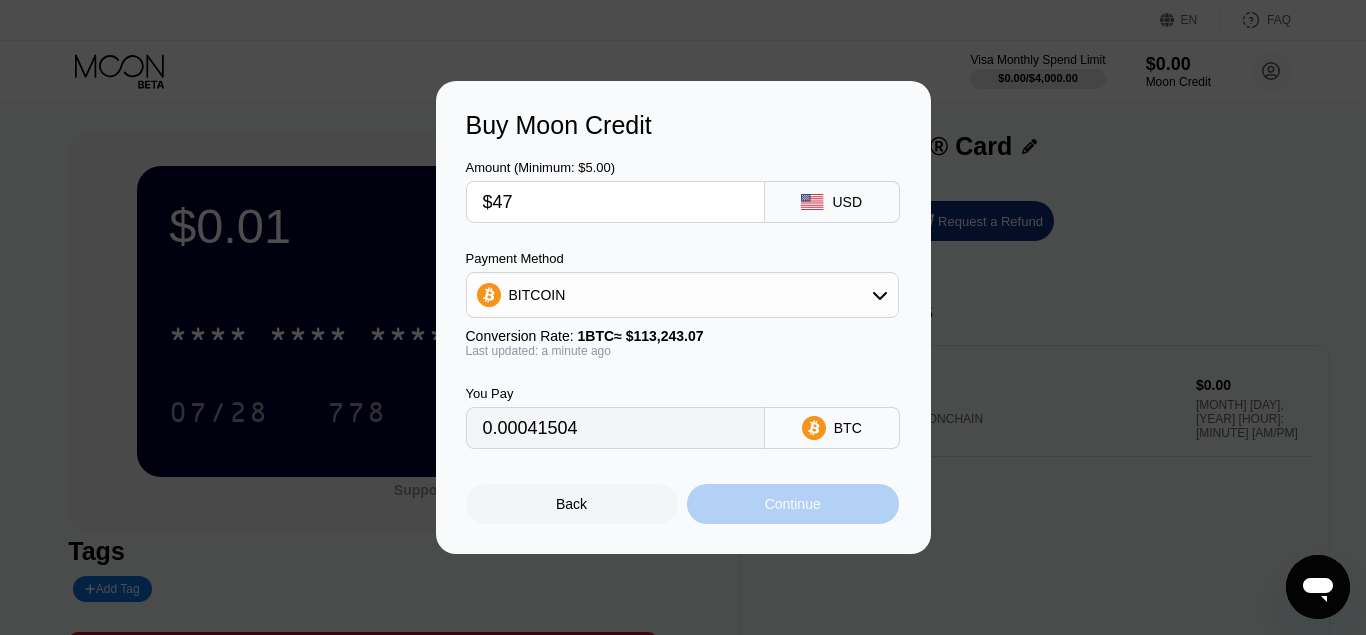 click on "Continue" at bounding box center (793, 504) 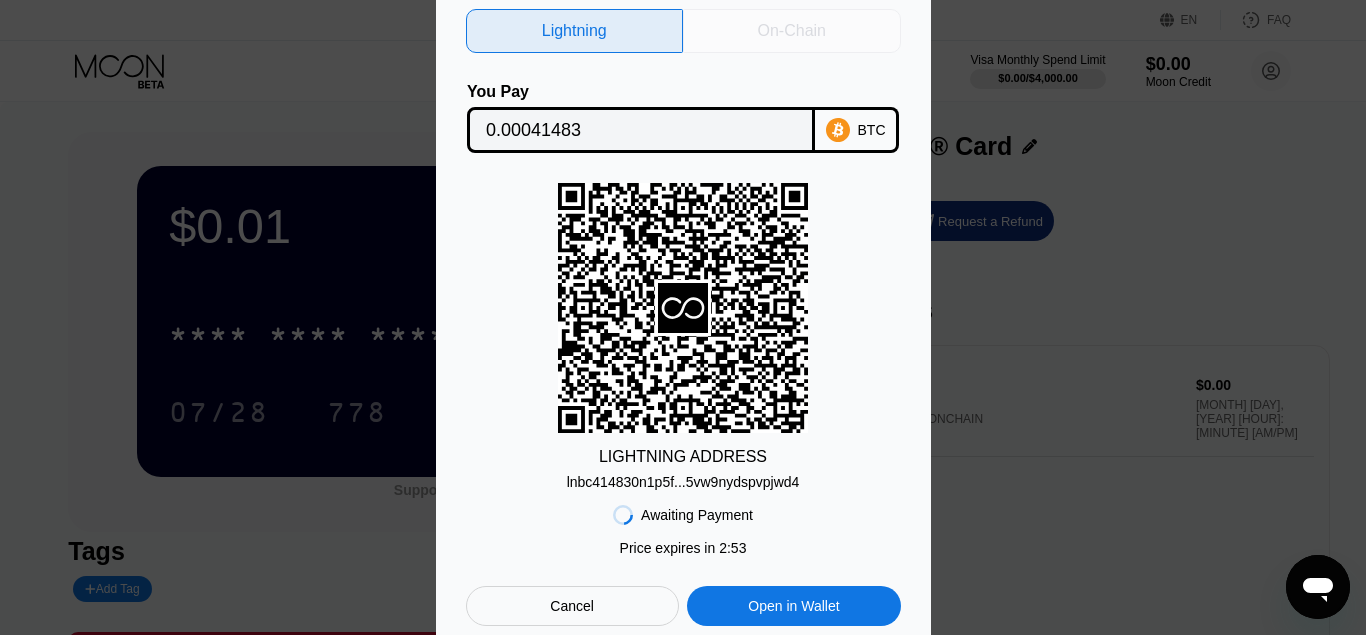 click on "On-Chain" at bounding box center [792, 31] 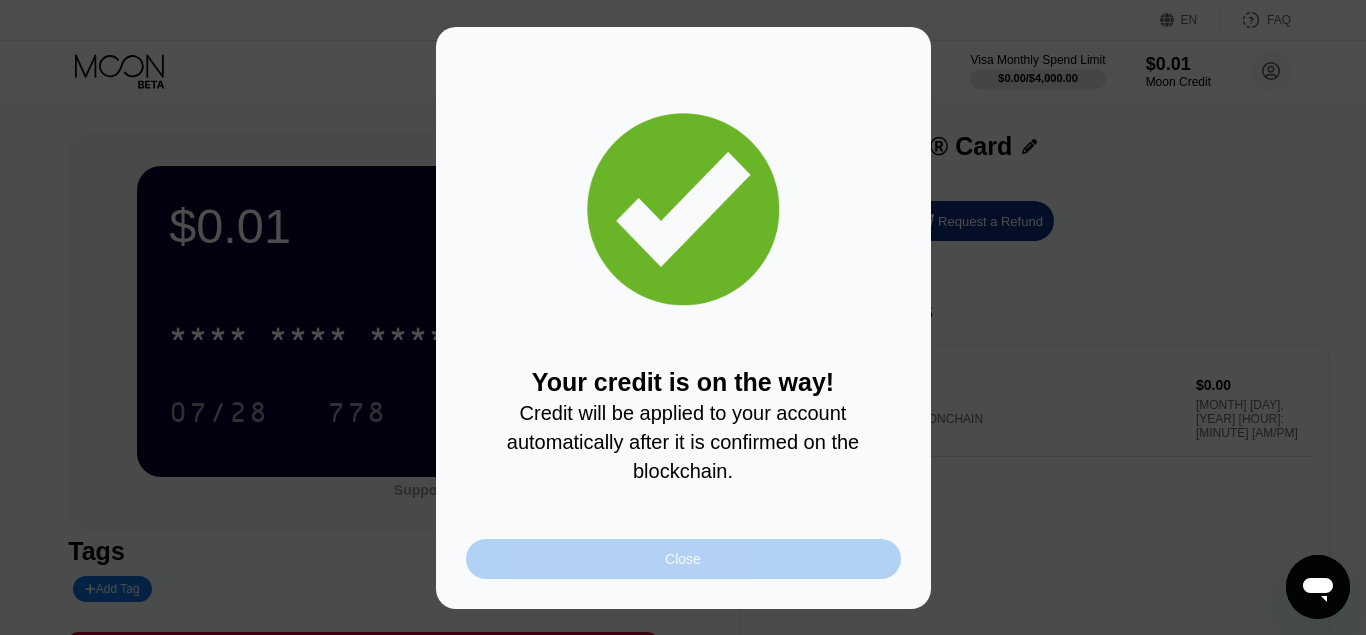 click on "Close" at bounding box center [683, 559] 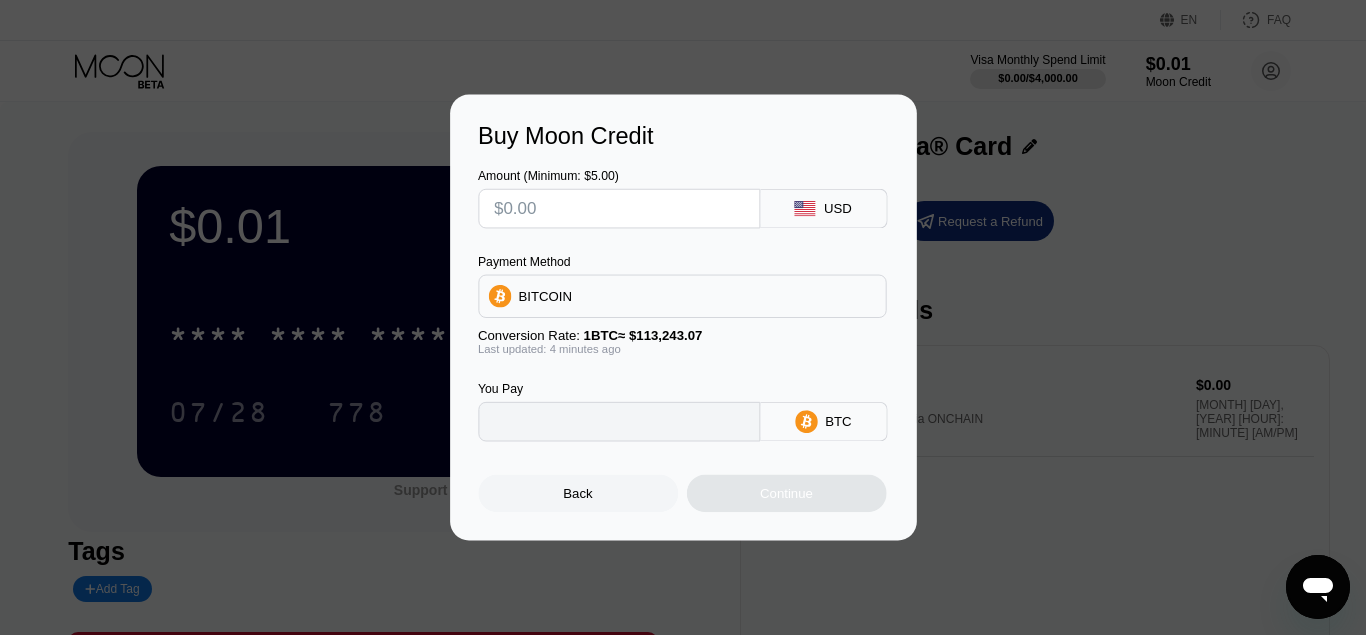 type on "0" 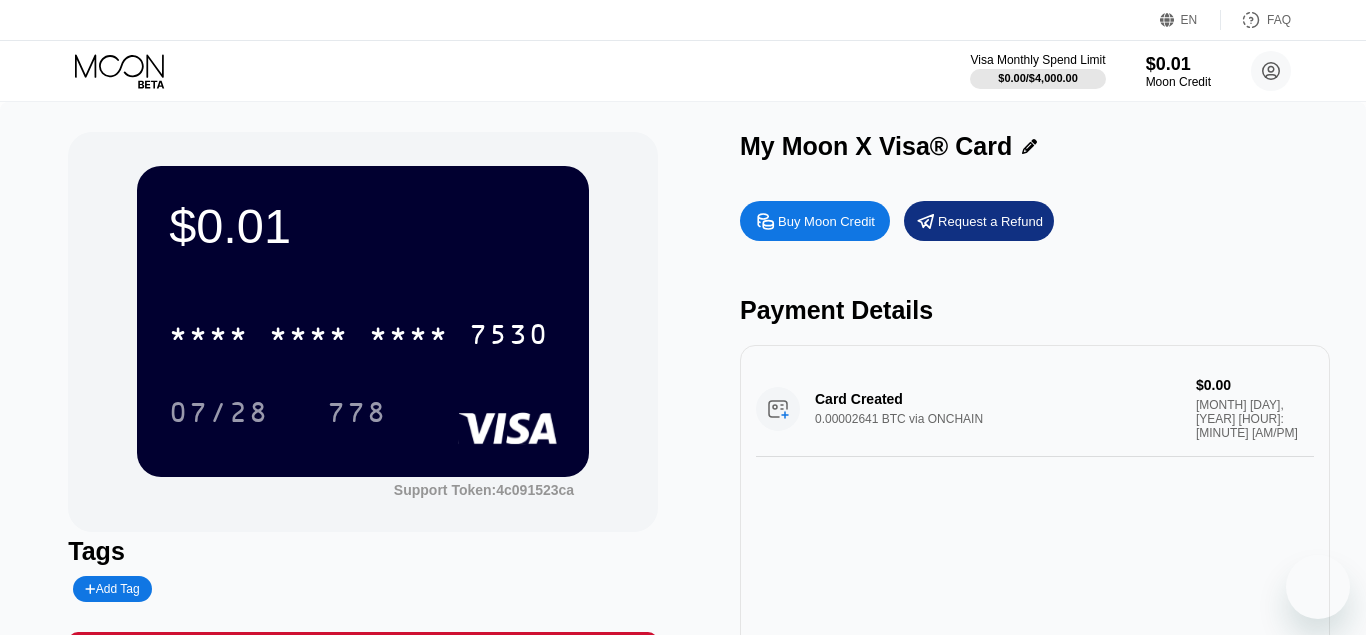 scroll, scrollTop: 0, scrollLeft: 0, axis: both 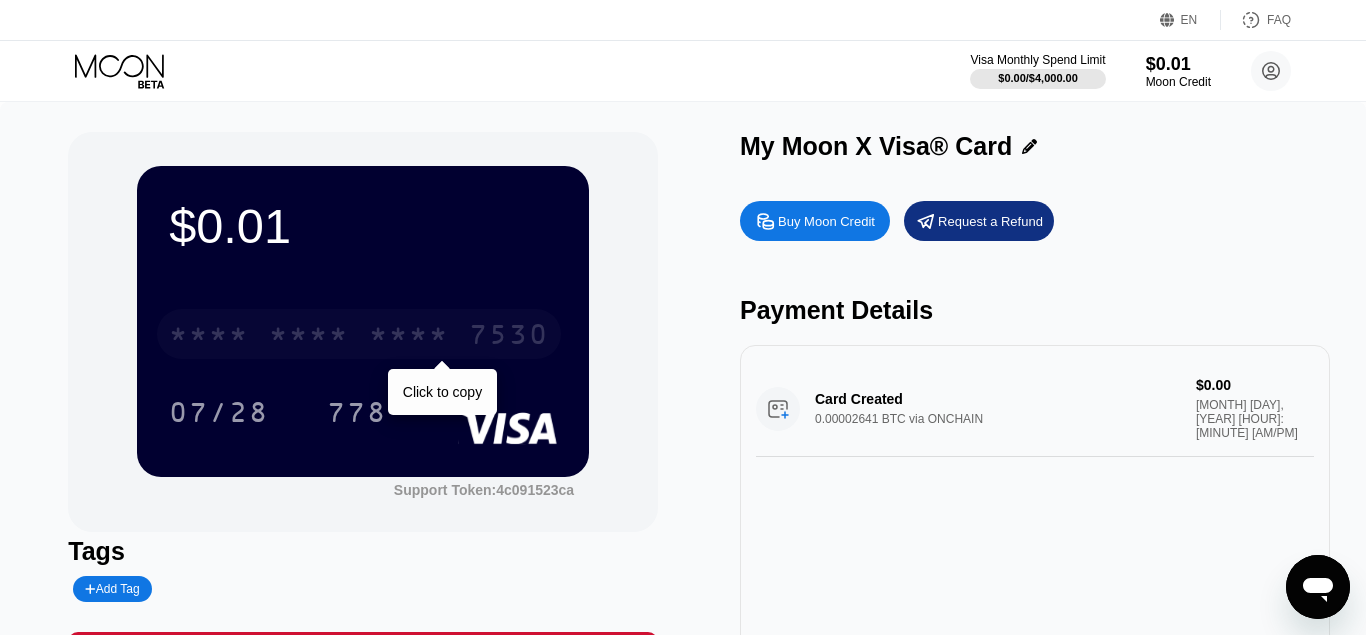 click on "* * * *" at bounding box center (409, 337) 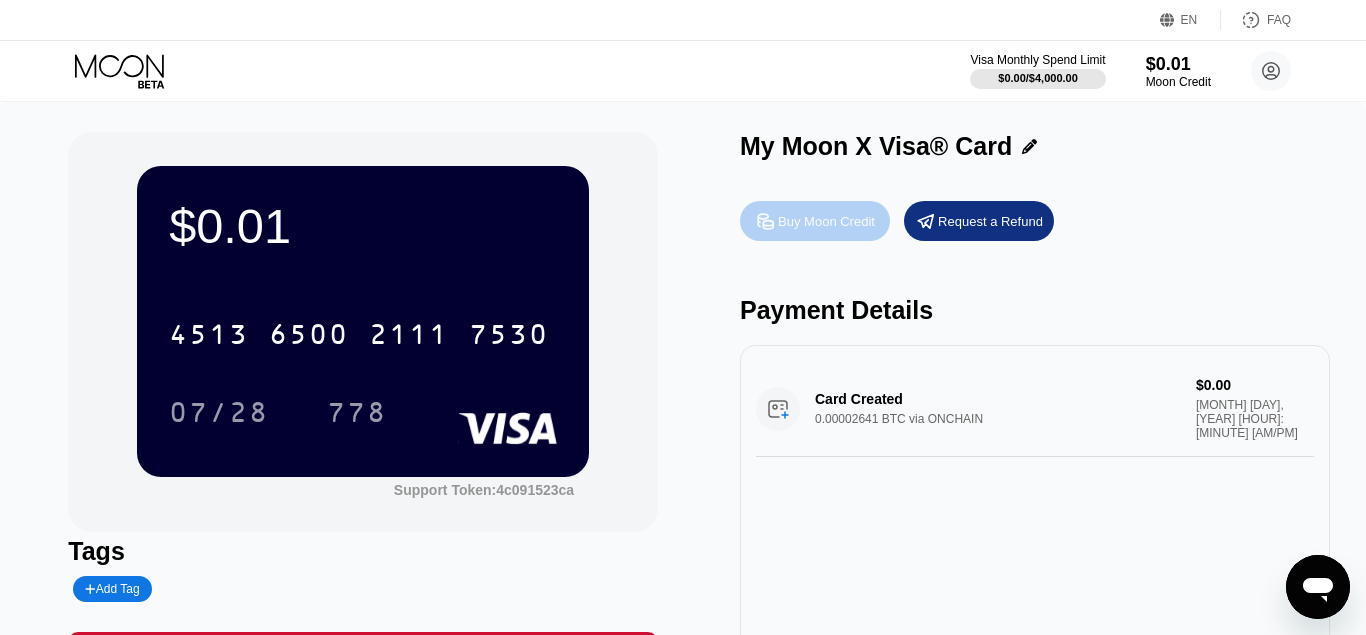 click on "Buy Moon Credit" at bounding box center [826, 221] 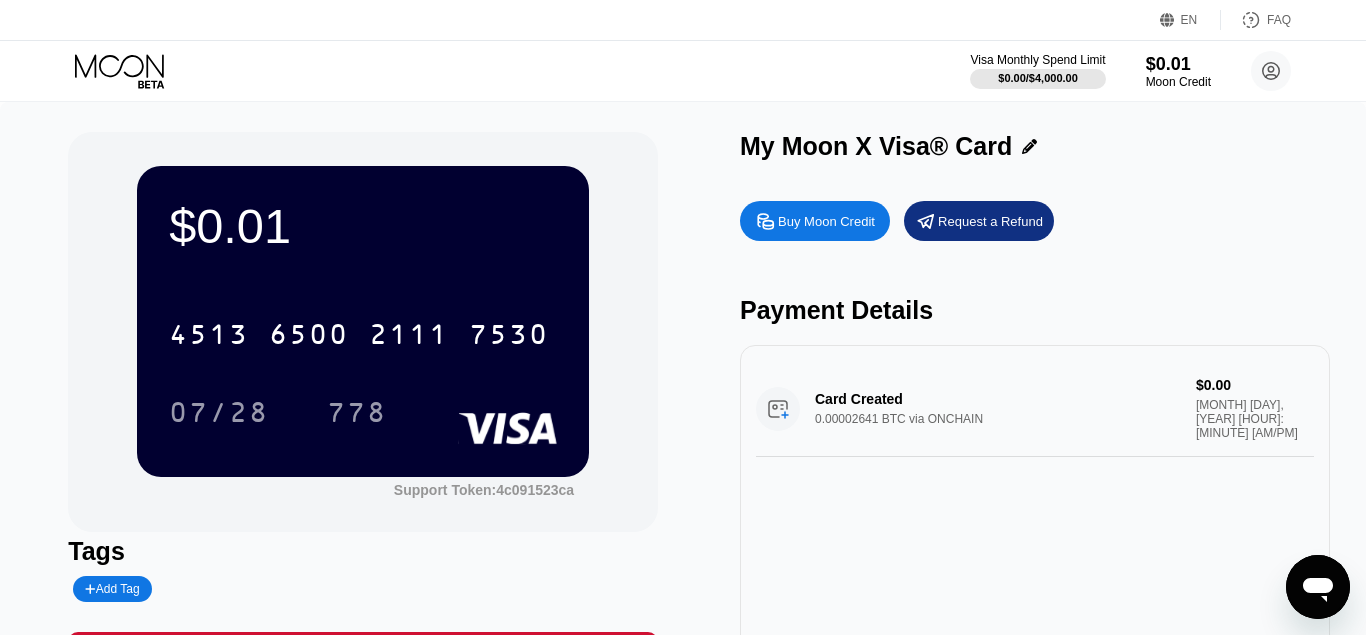 type on "0" 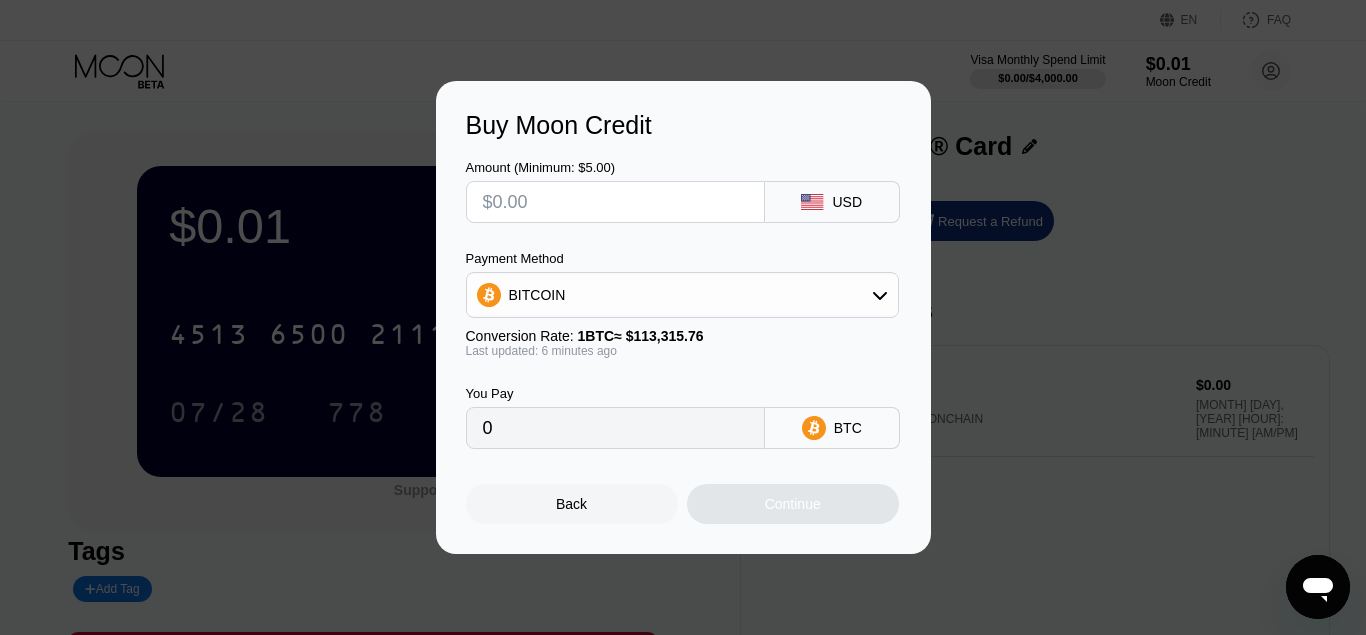 click at bounding box center [615, 202] 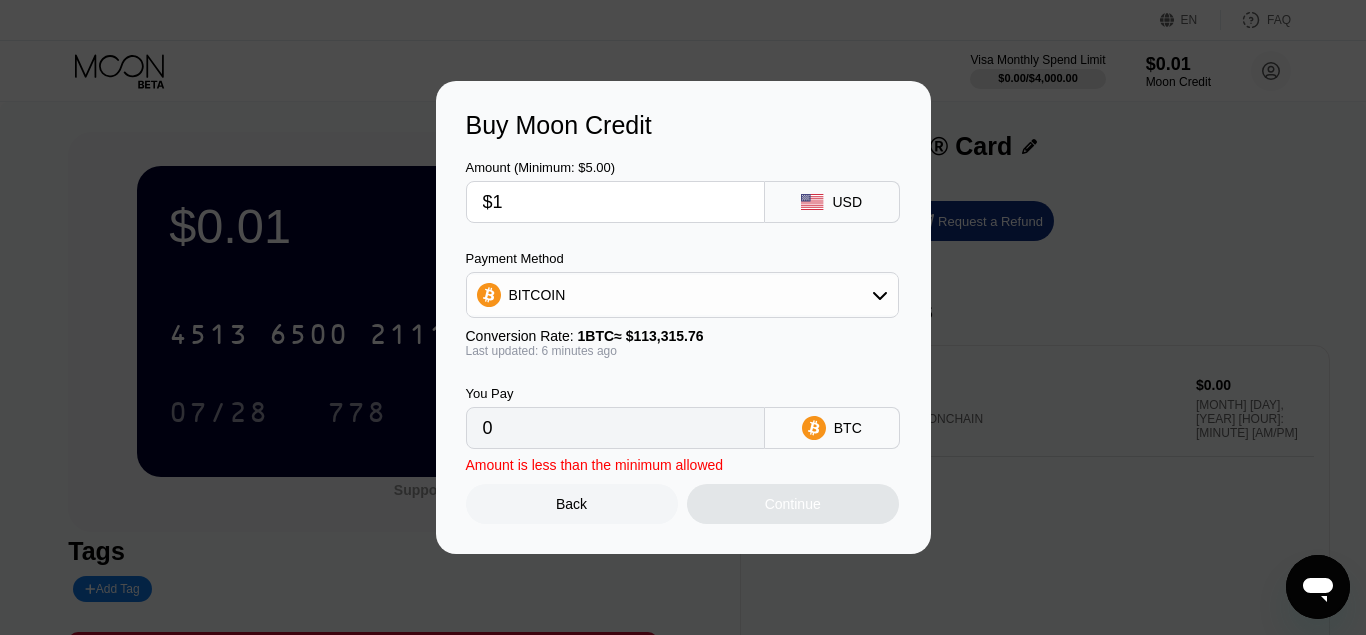 type on "0.00000884" 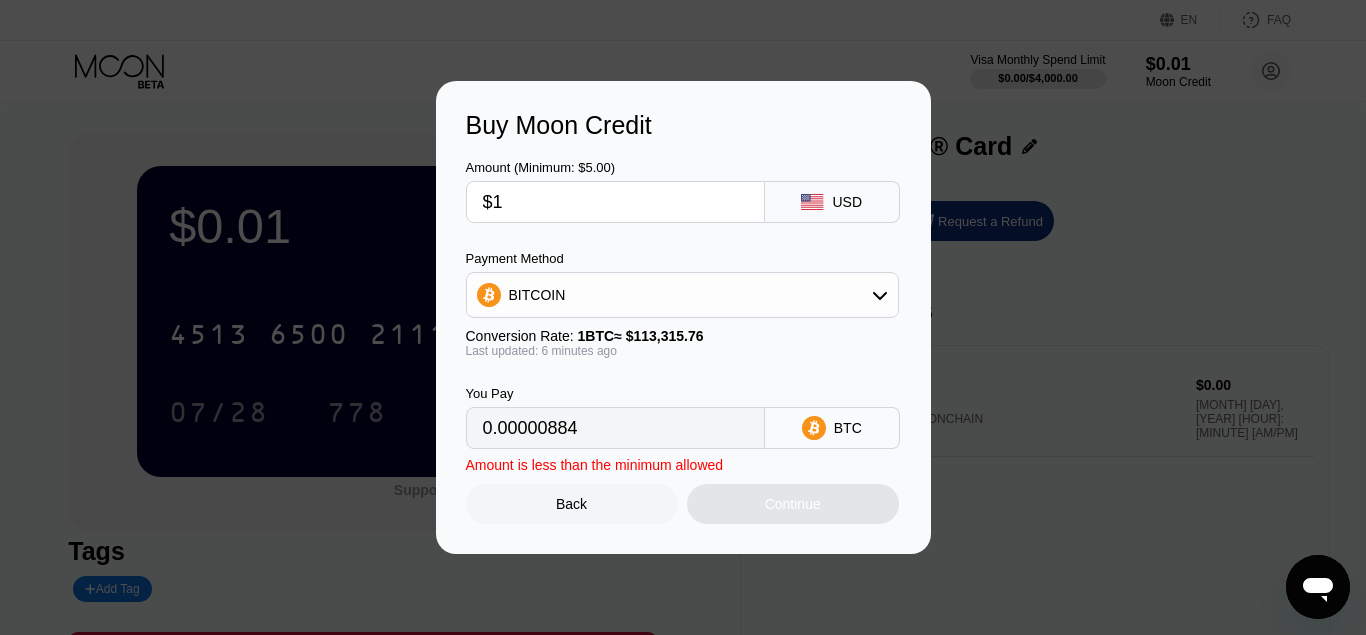 type 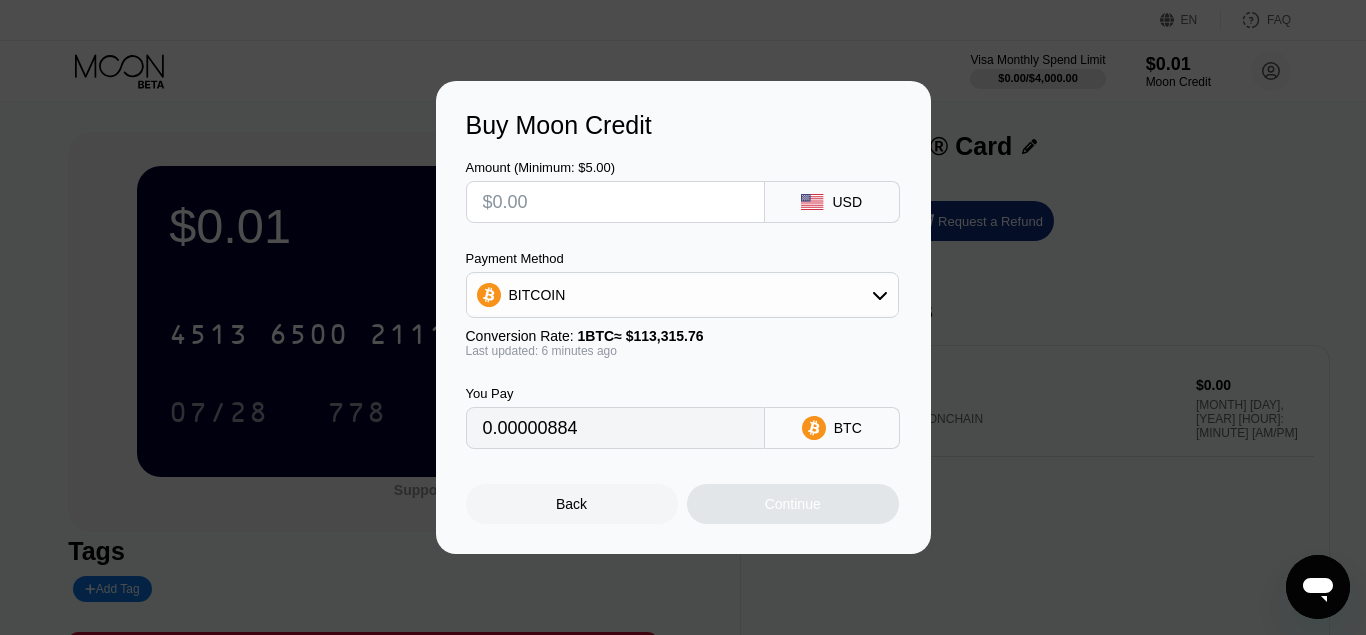 type on "0" 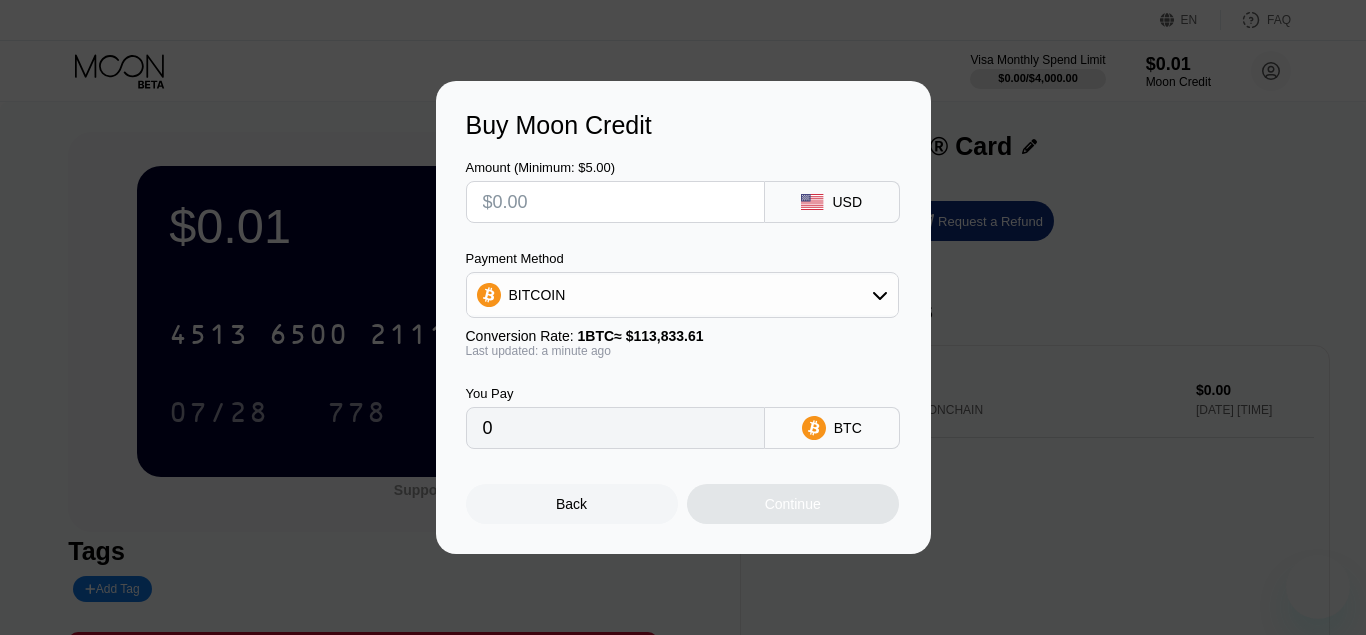 scroll, scrollTop: 0, scrollLeft: 0, axis: both 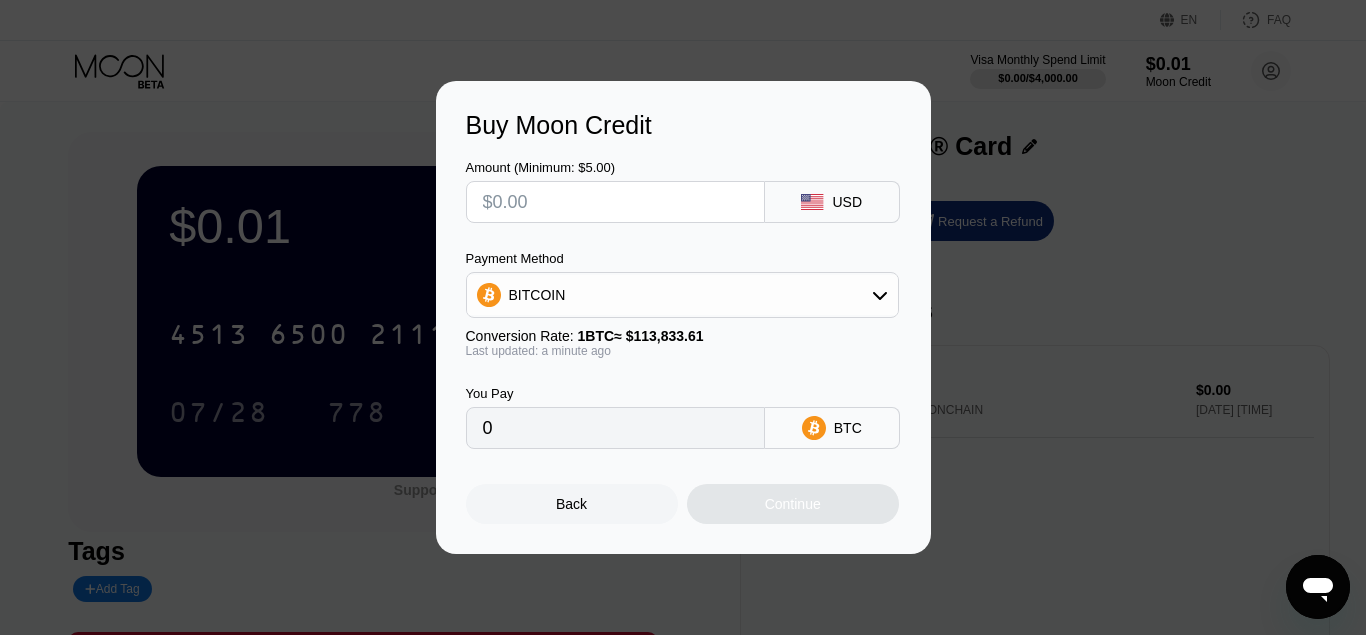 click on "Amount (Minimum: $5.00)" at bounding box center (615, 167) 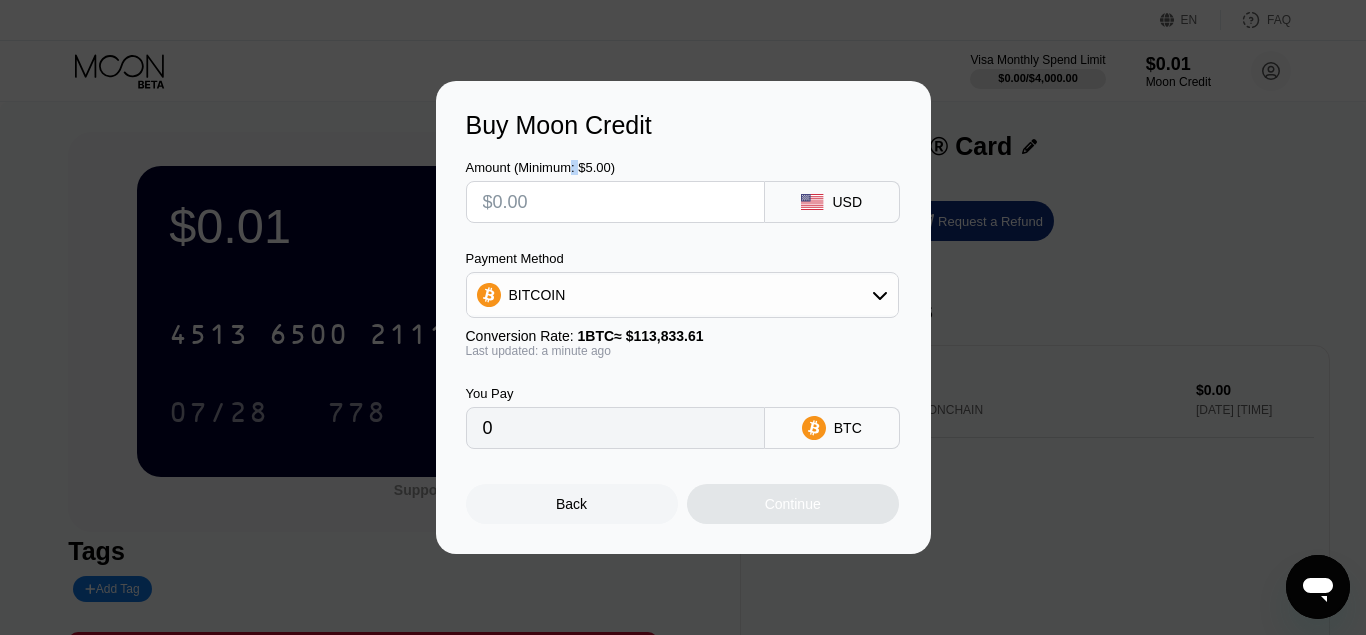 click on "Amount (Minimum: $5.00)" at bounding box center [615, 167] 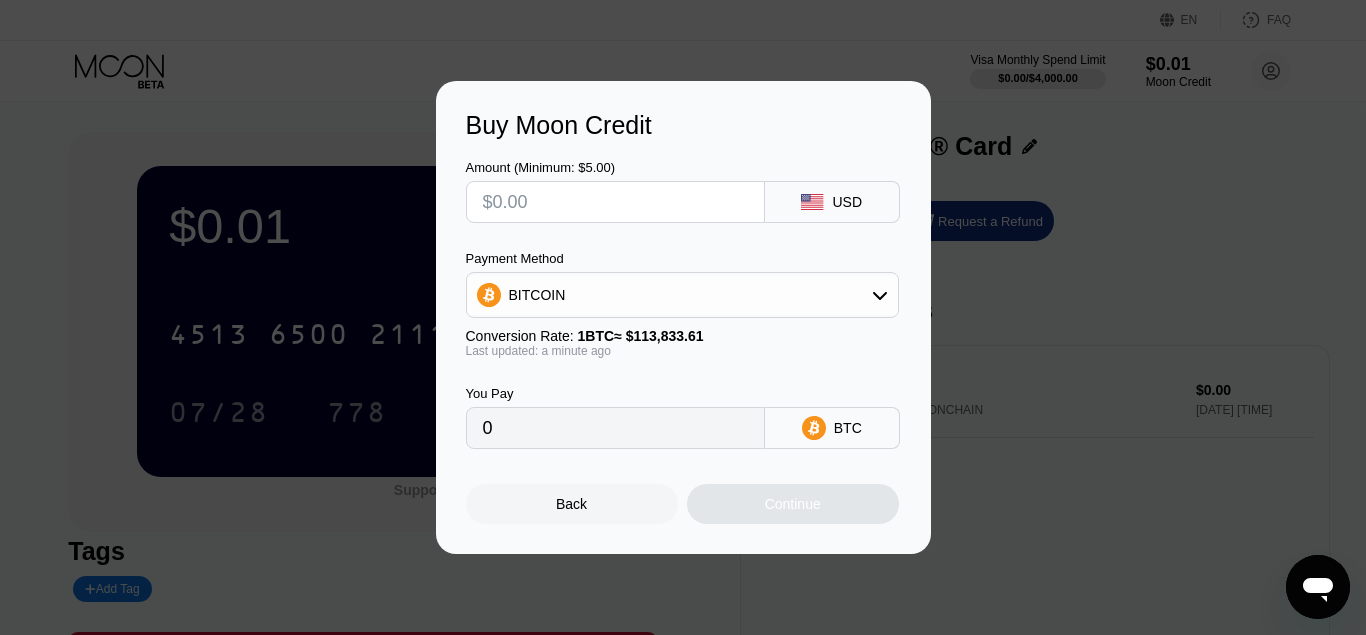 click on "Amount (Minimum: $5.00)" at bounding box center [615, 167] 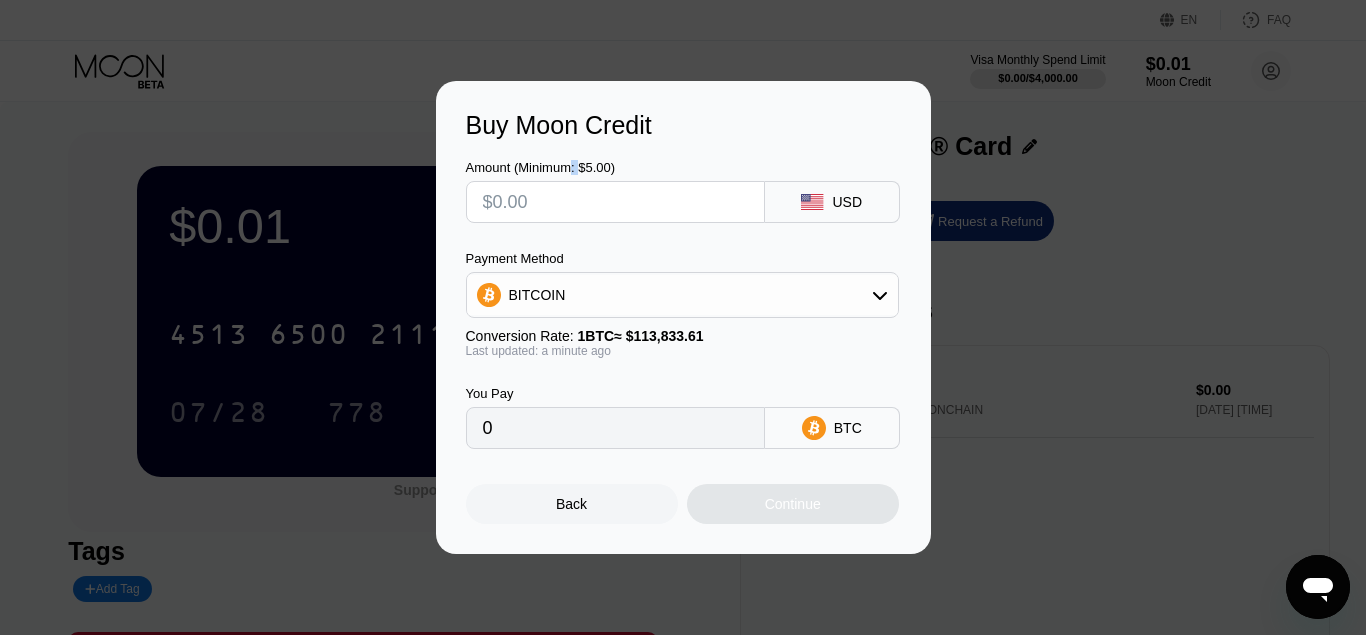 click on "Amount (Minimum: $5.00)" at bounding box center [615, 167] 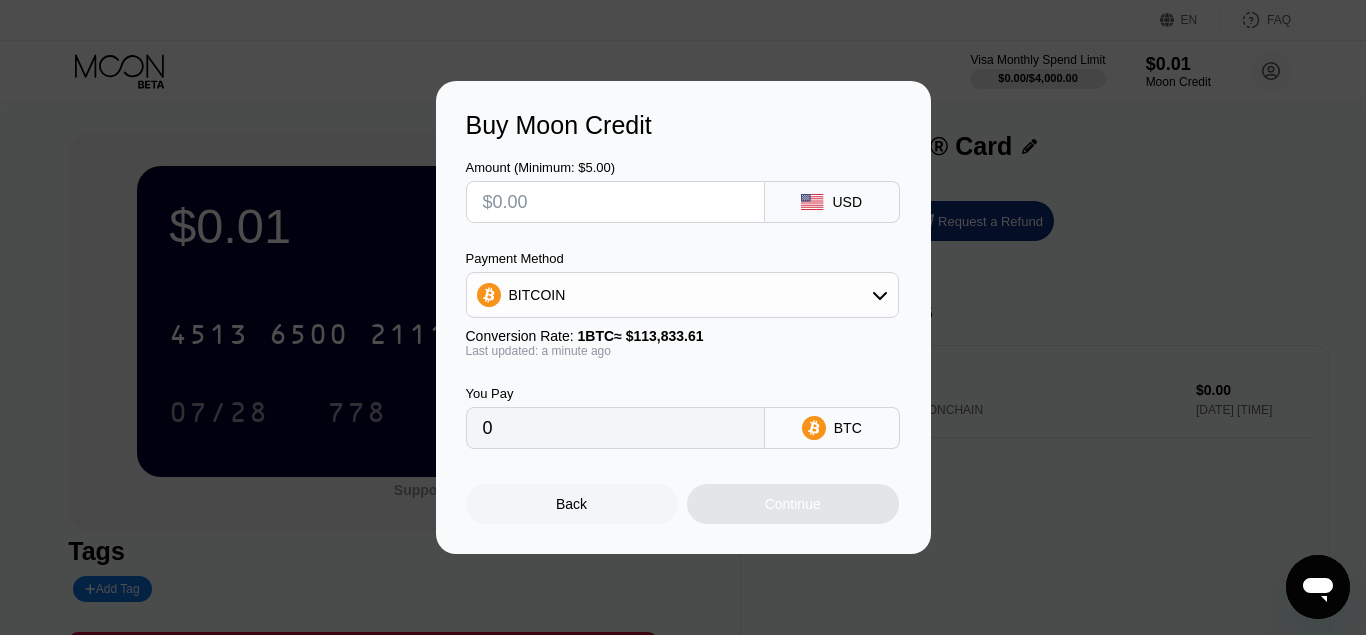 click on "Amount (Minimum: $5.00) USD" at bounding box center (683, 181) 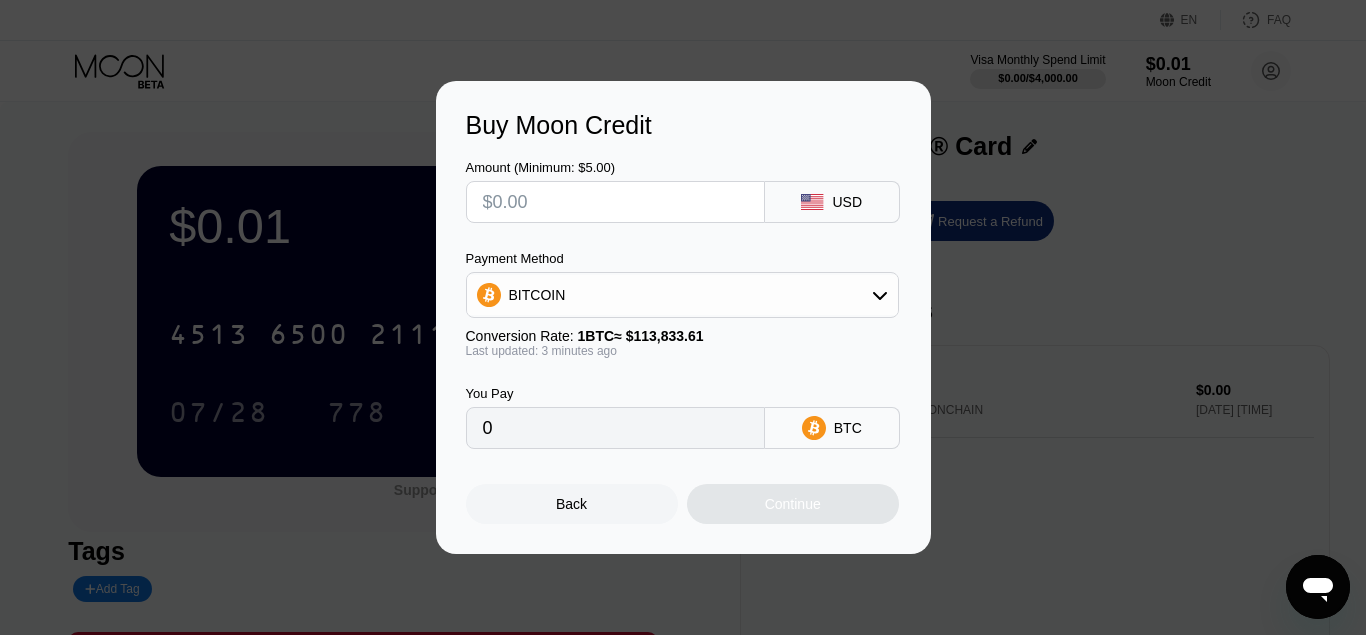 click on "Back" at bounding box center [572, 504] 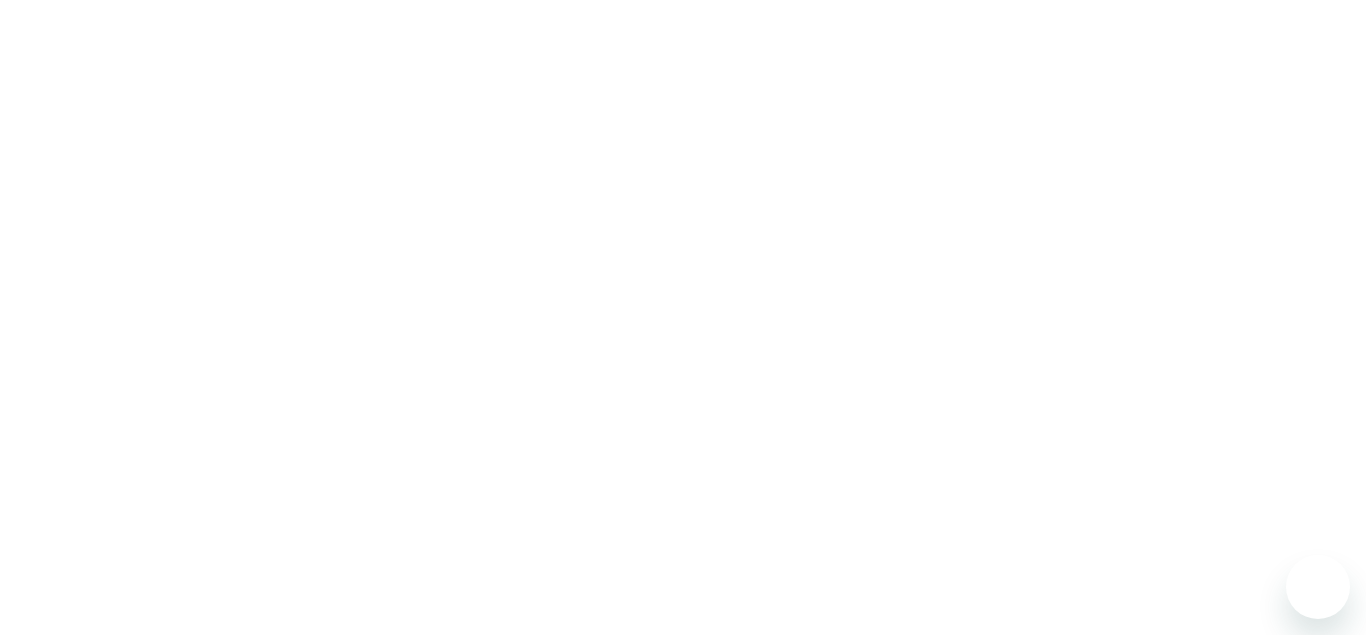scroll, scrollTop: 0, scrollLeft: 0, axis: both 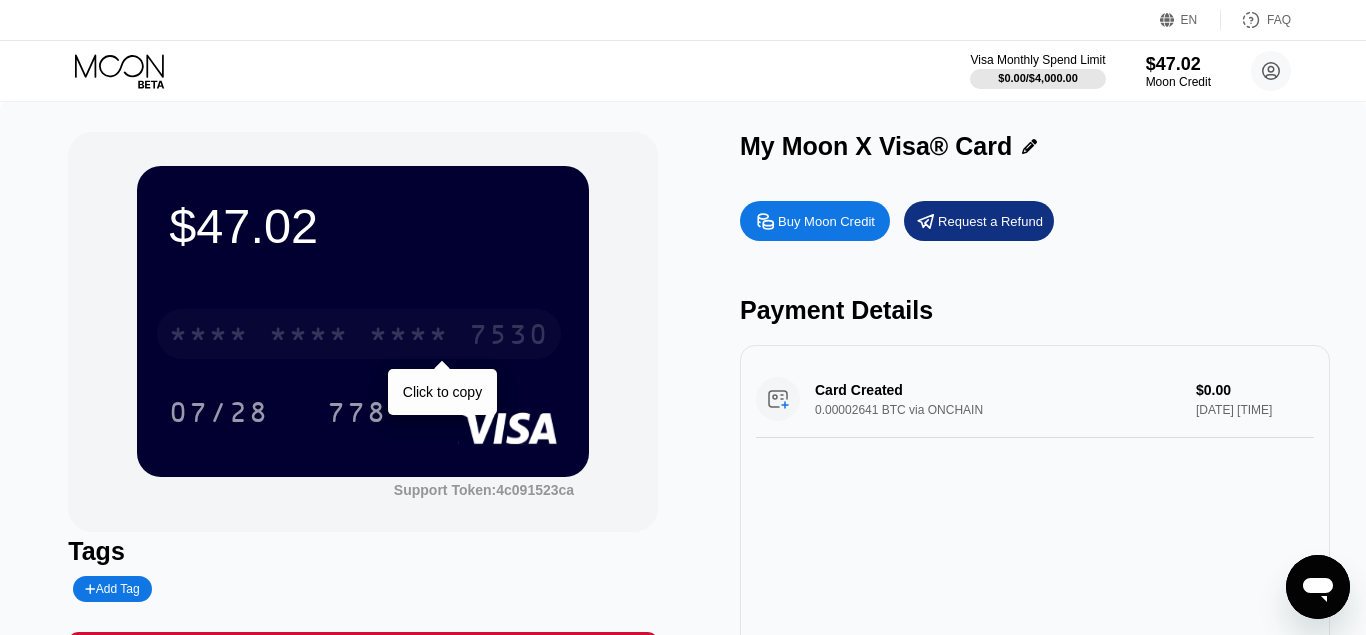 click on "* * * *" at bounding box center [409, 337] 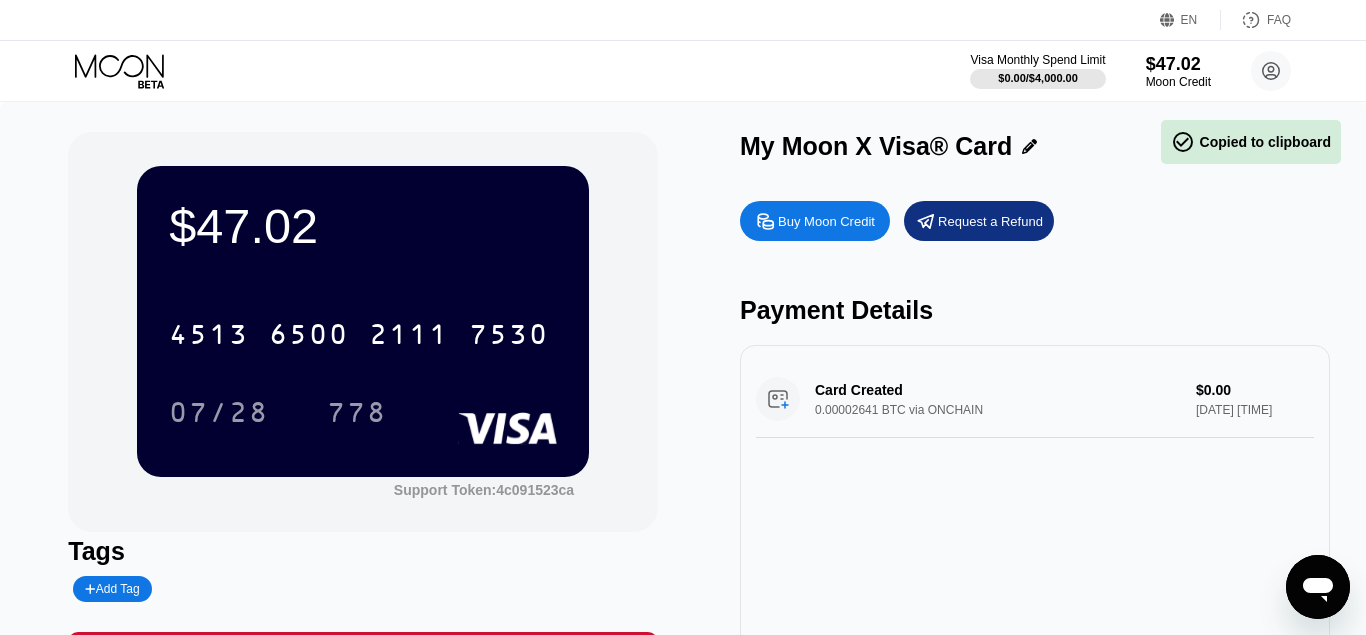 click on "$47.02 4513 6500 2111 7530 07/28 778 Support Token:  4c091523ca Tags  Add Tag Mark as used My Moon X Visa® Card Buy Moon Credit Request a Refund Payment Details Card Created 0.00002641 BTC via ONCHAIN $0.00 Aug 06, 2025 7:39 AM" at bounding box center (682, 413) 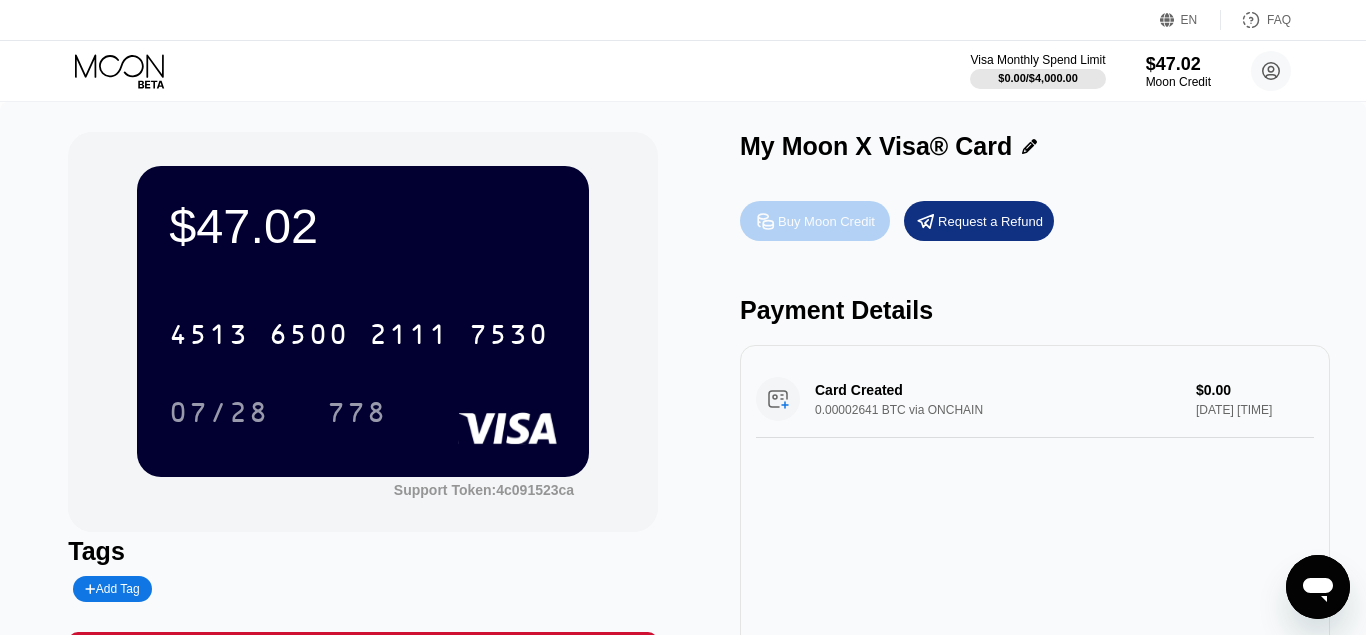 click on "Buy Moon Credit" at bounding box center [826, 221] 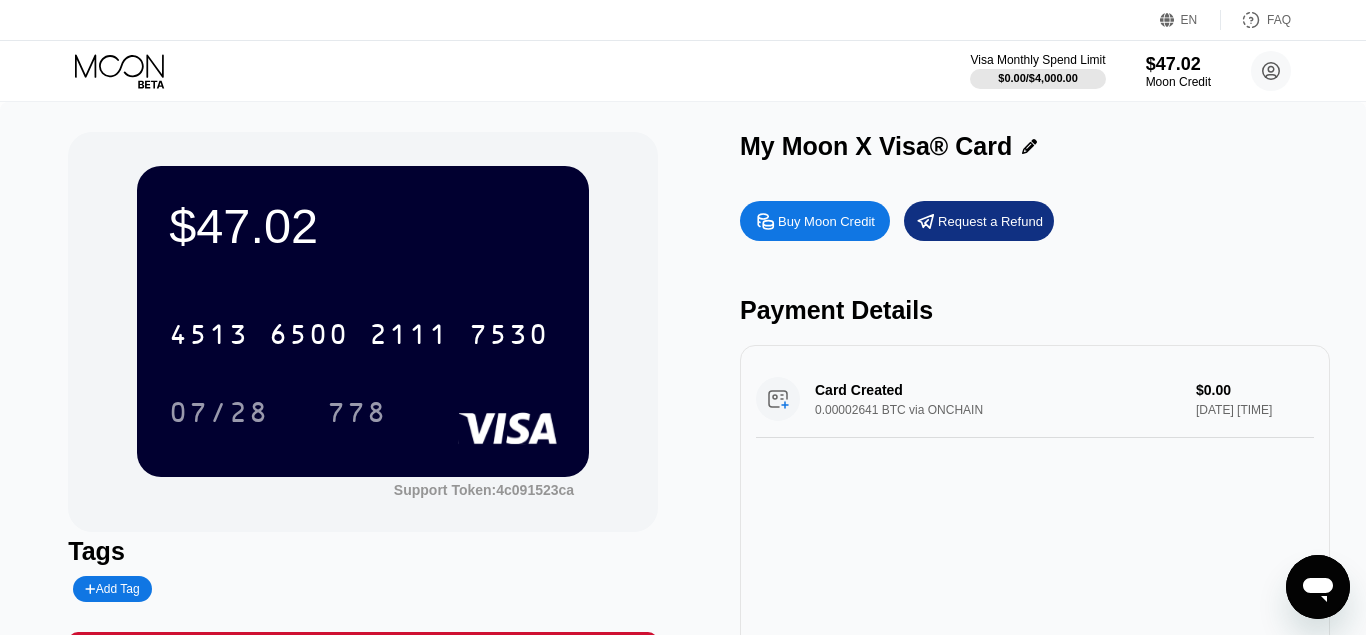 type on "0" 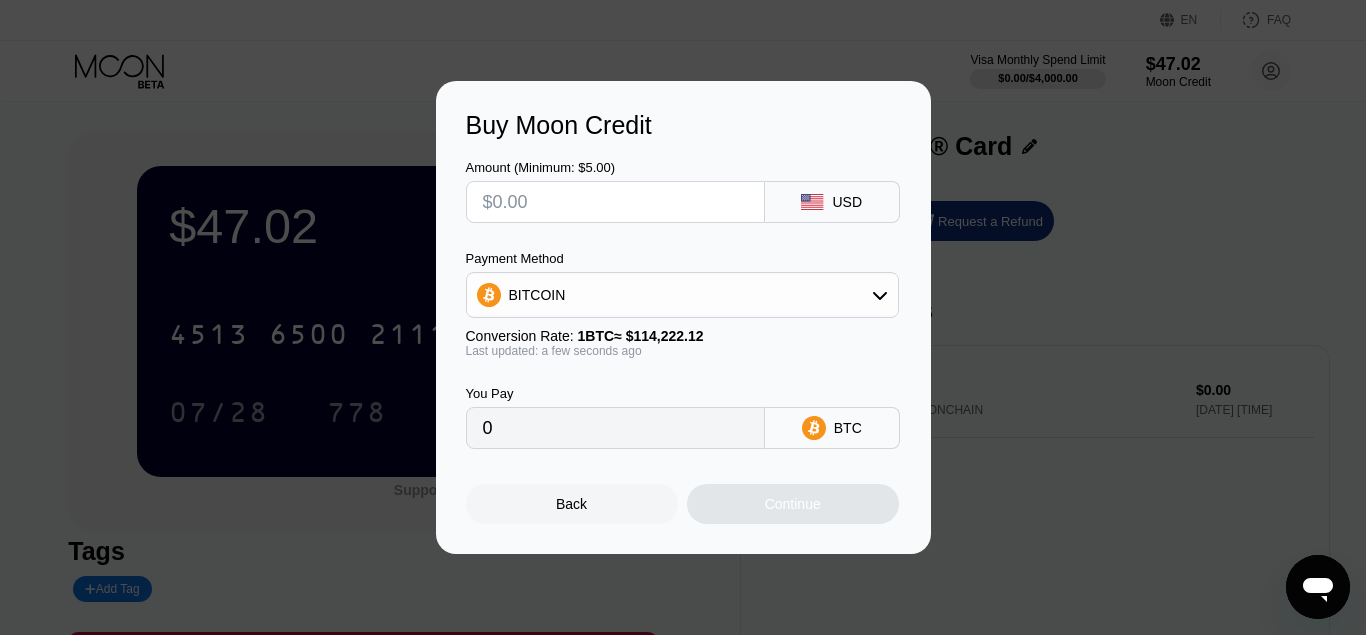 click at bounding box center (615, 202) 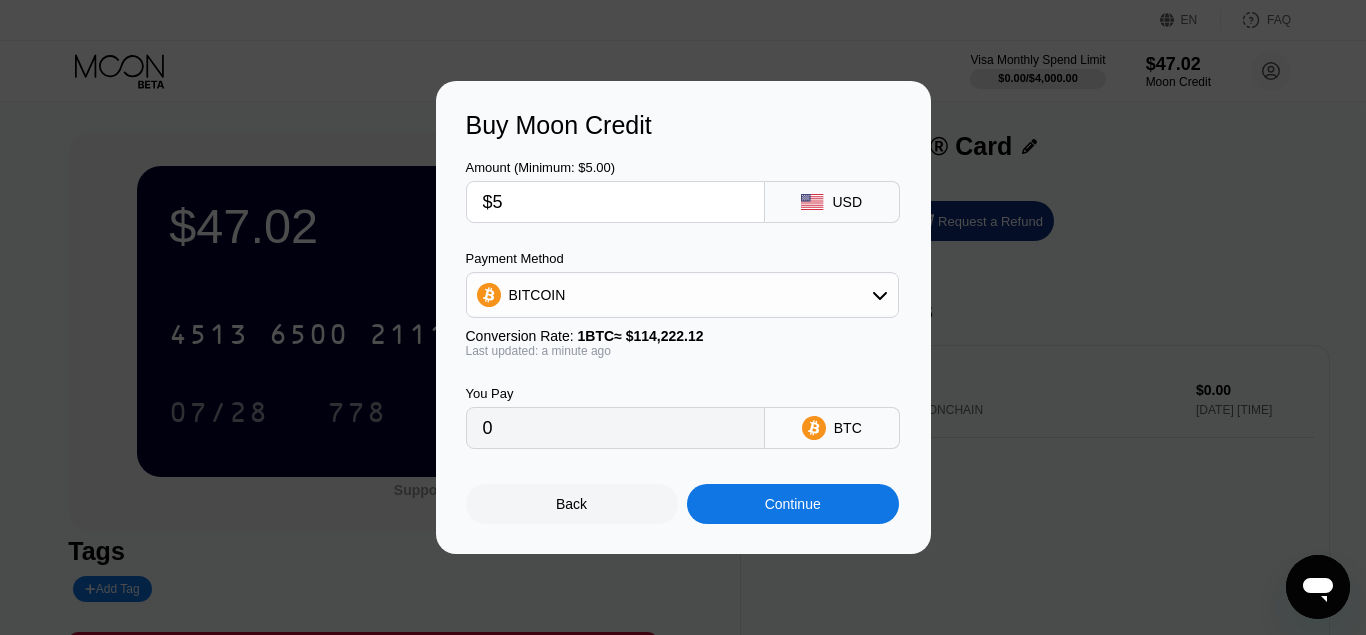 type on "0.00004378" 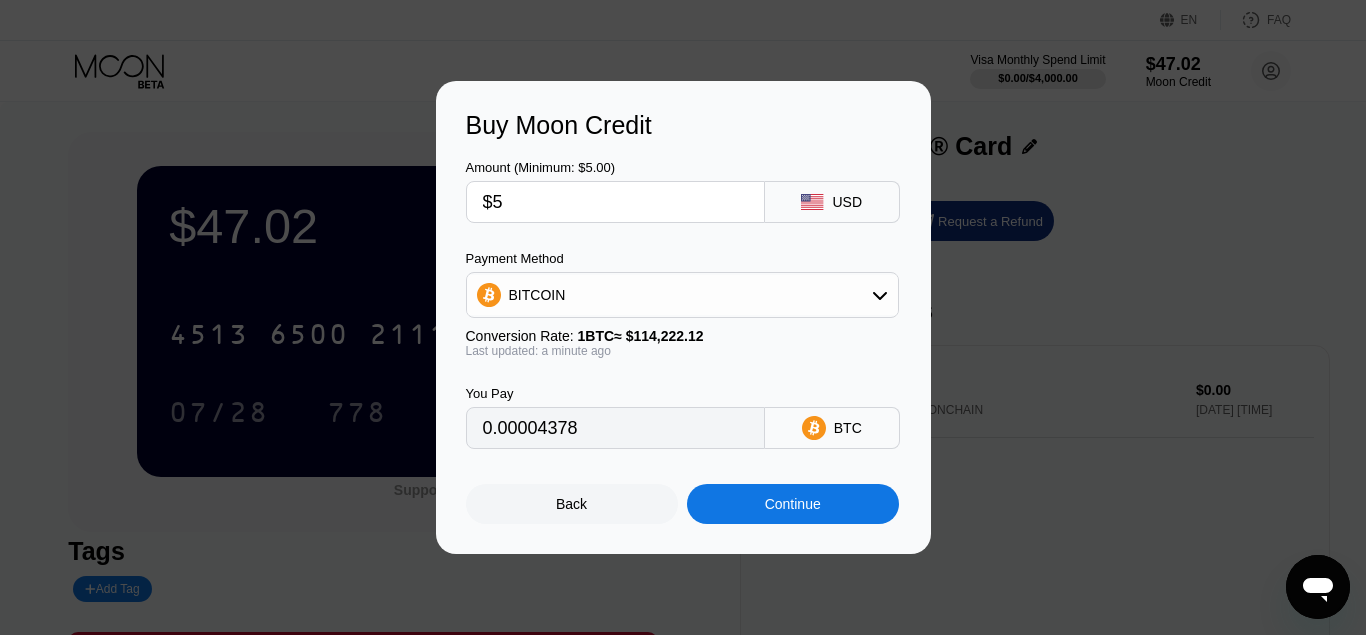 drag, startPoint x: 675, startPoint y: 193, endPoint x: 737, endPoint y: 470, distance: 283.85382 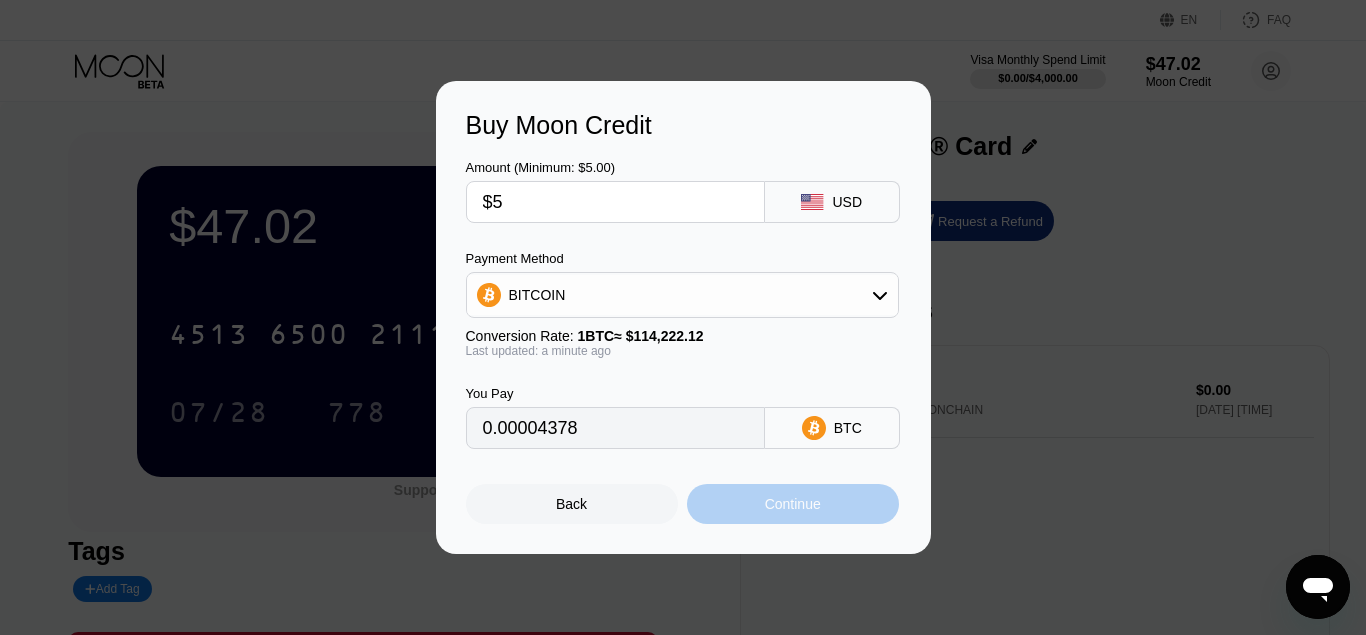 click on "Continue" at bounding box center [793, 504] 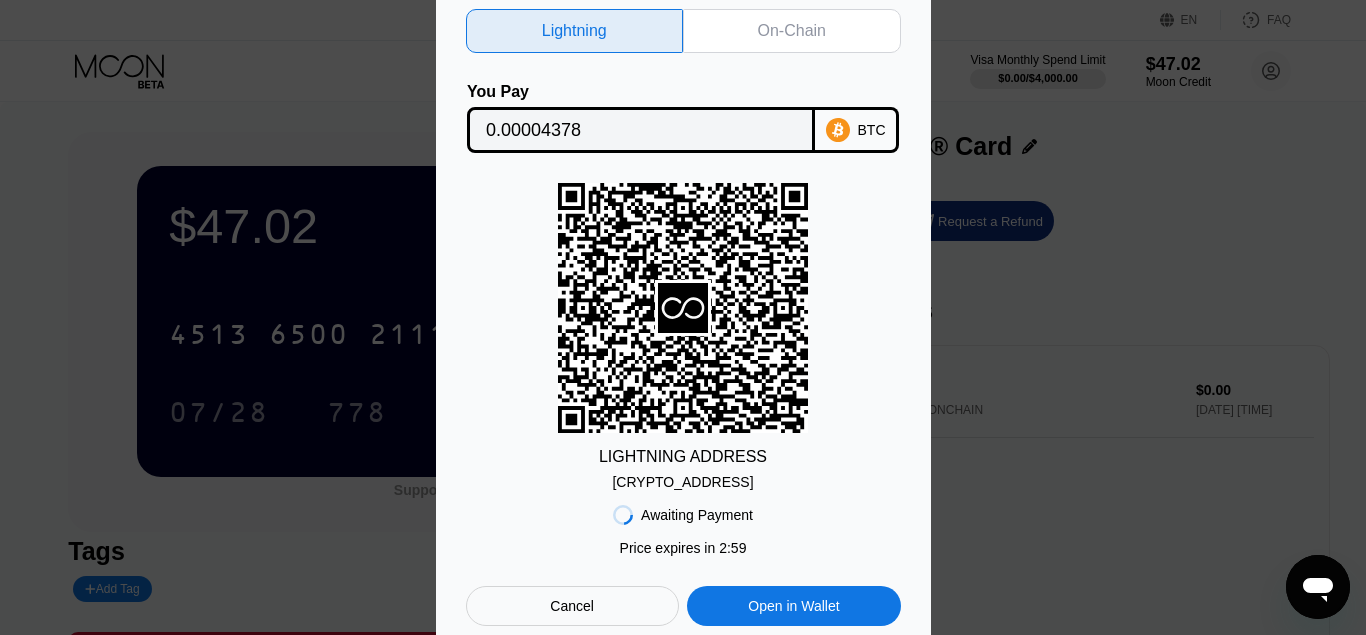 click on "On-Chain" at bounding box center [792, 31] 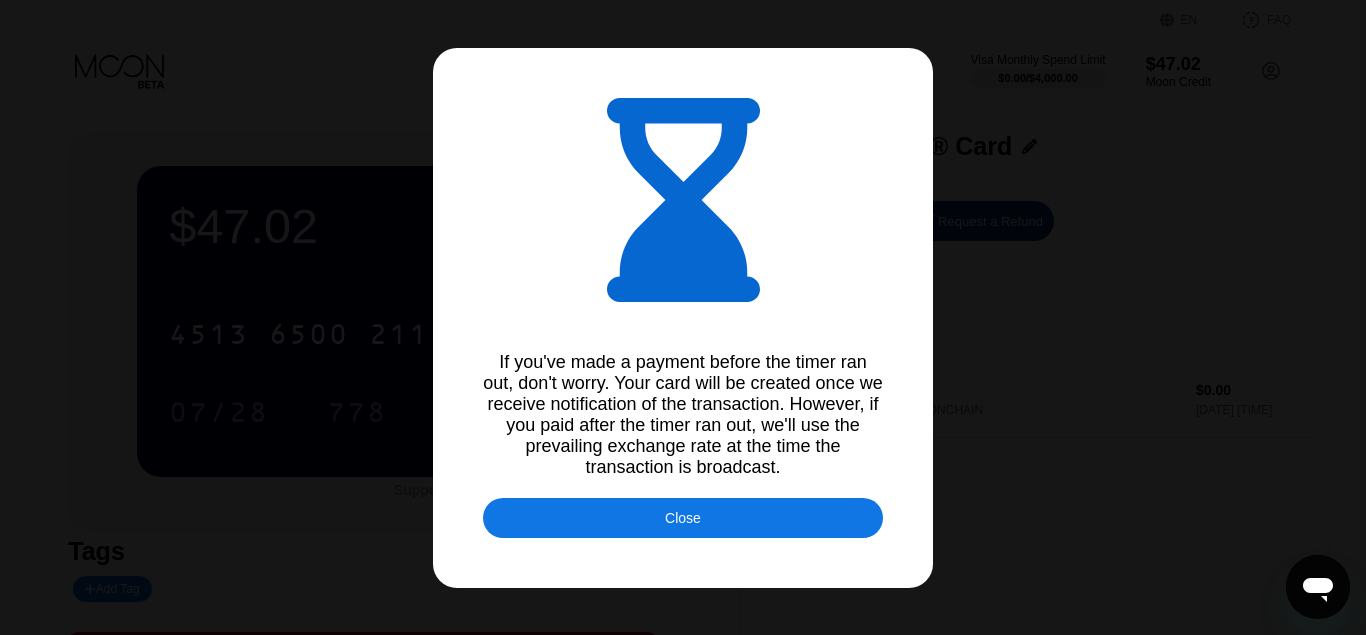 type on "0.00004392" 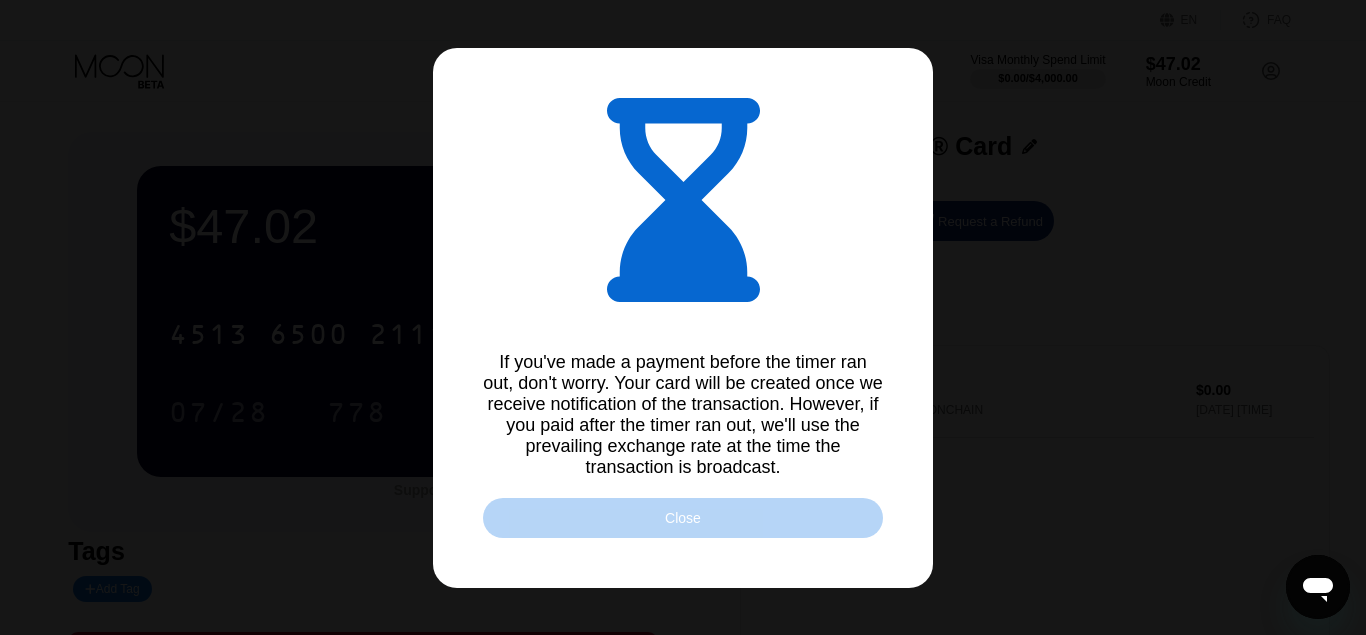 click on "Close" at bounding box center [683, 518] 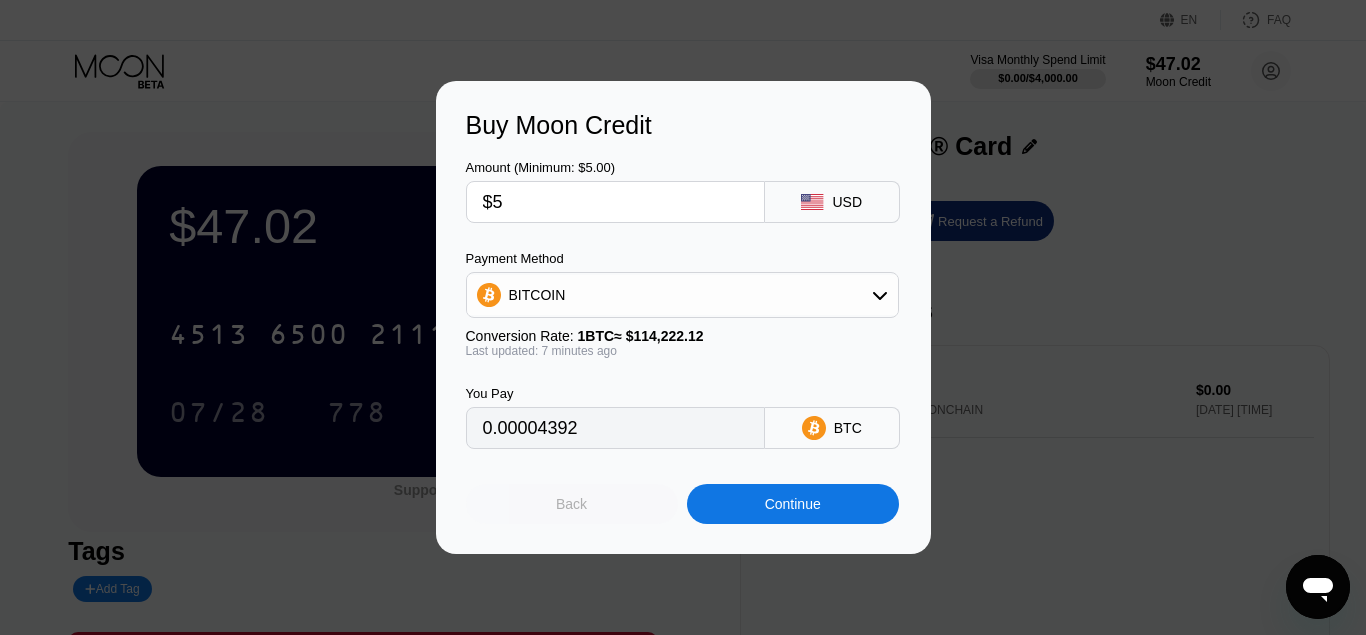 click on "Back" at bounding box center [572, 504] 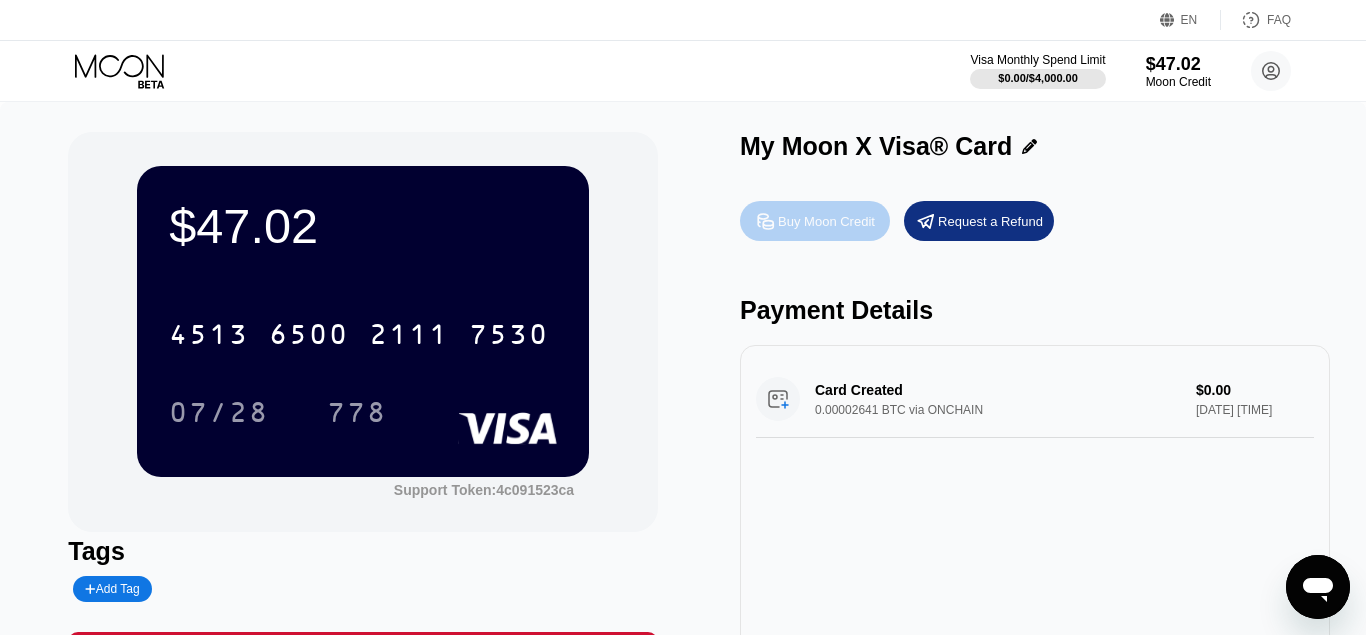 click on "Buy Moon Credit" at bounding box center [826, 221] 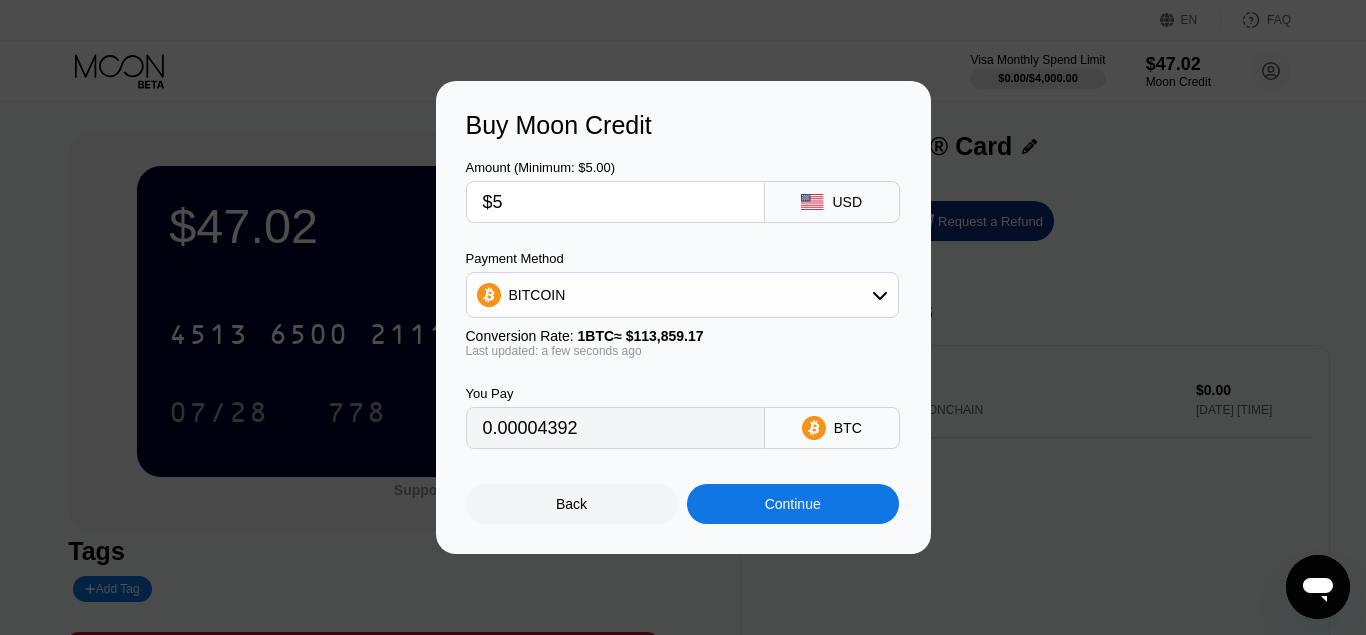 click on "$5" at bounding box center [615, 202] 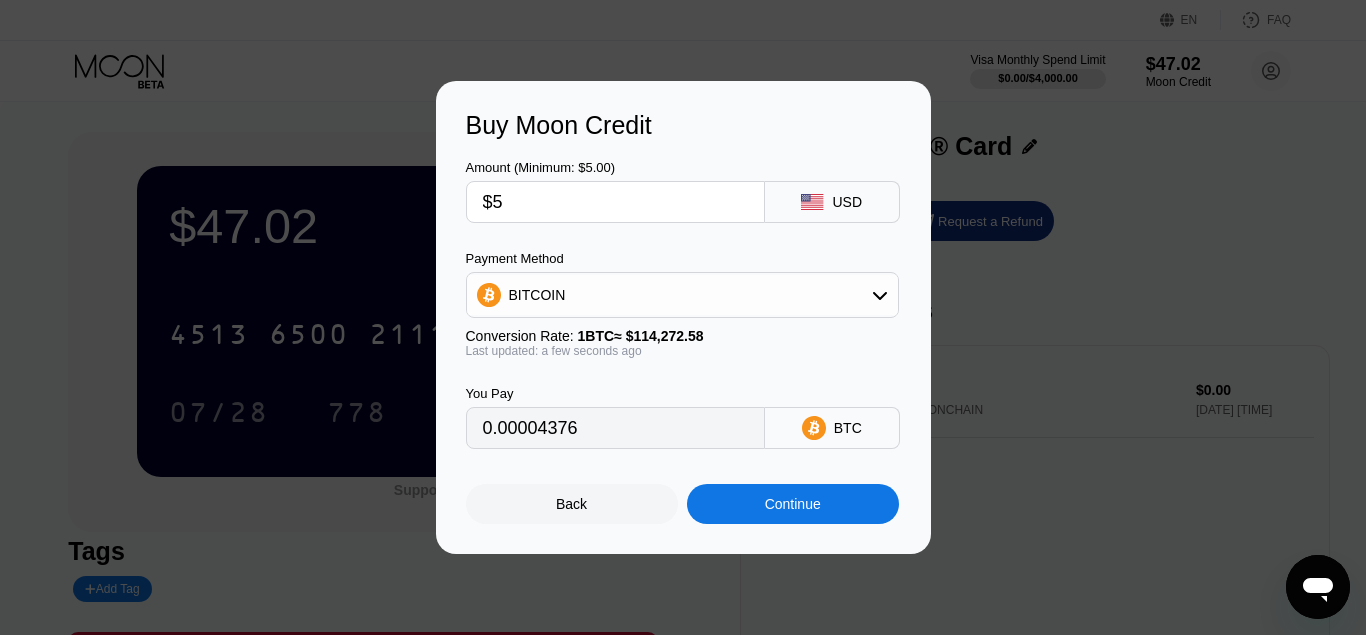 click on "BITCOIN" at bounding box center [682, 295] 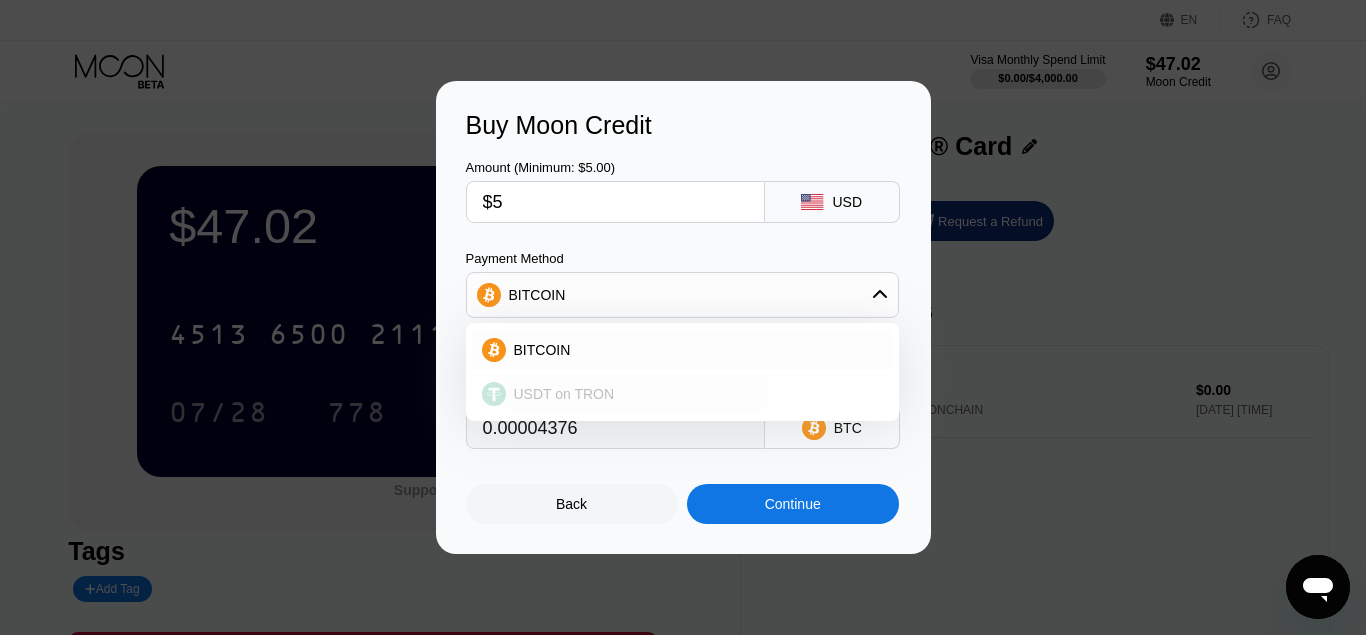 click on "USDT on TRON" at bounding box center [694, 394] 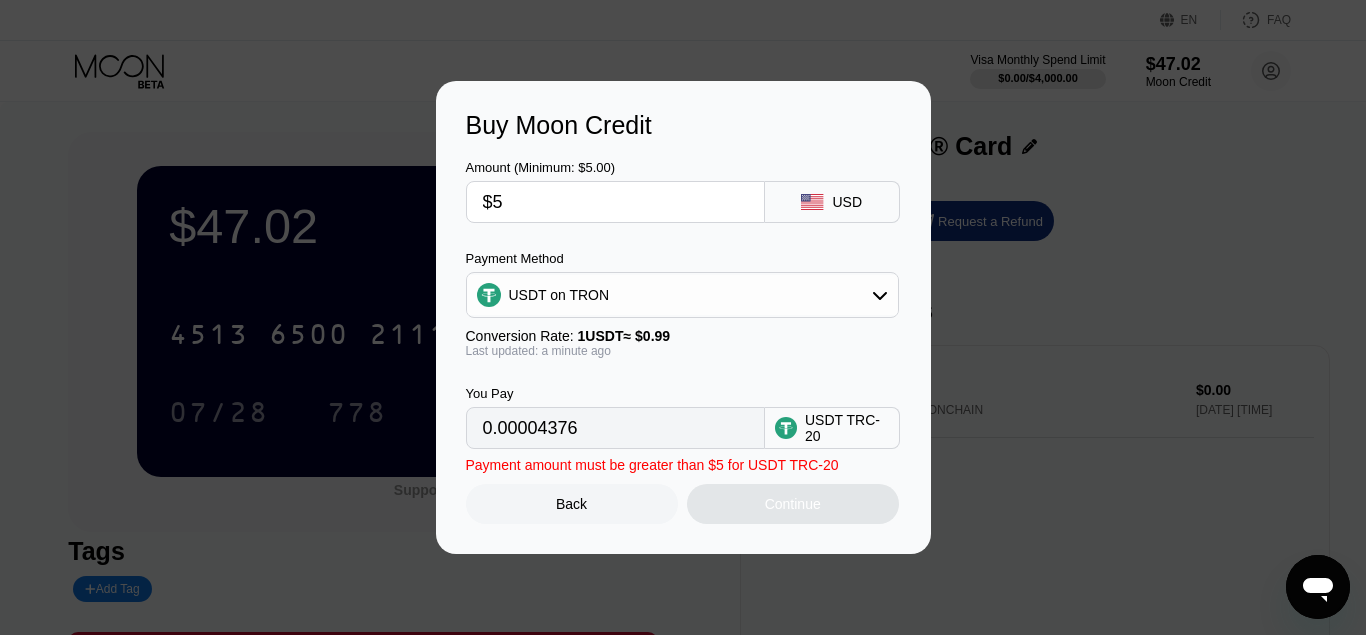 type on "5.05" 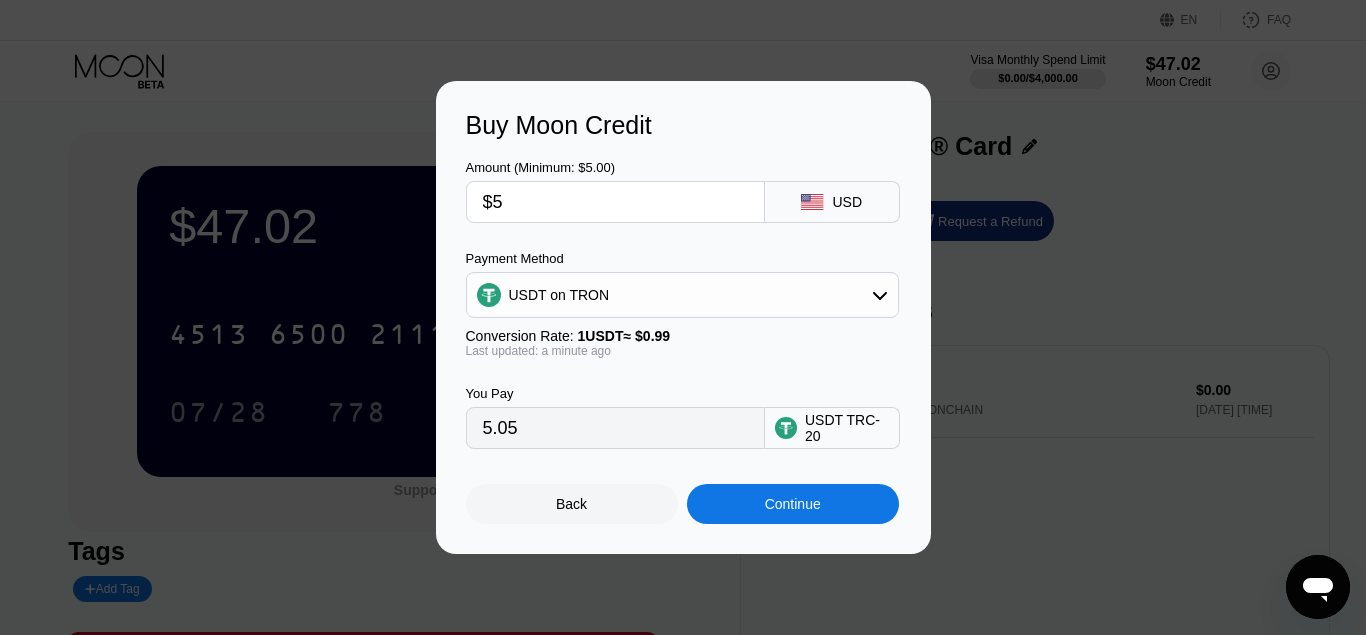 click on "5.05" at bounding box center (615, 428) 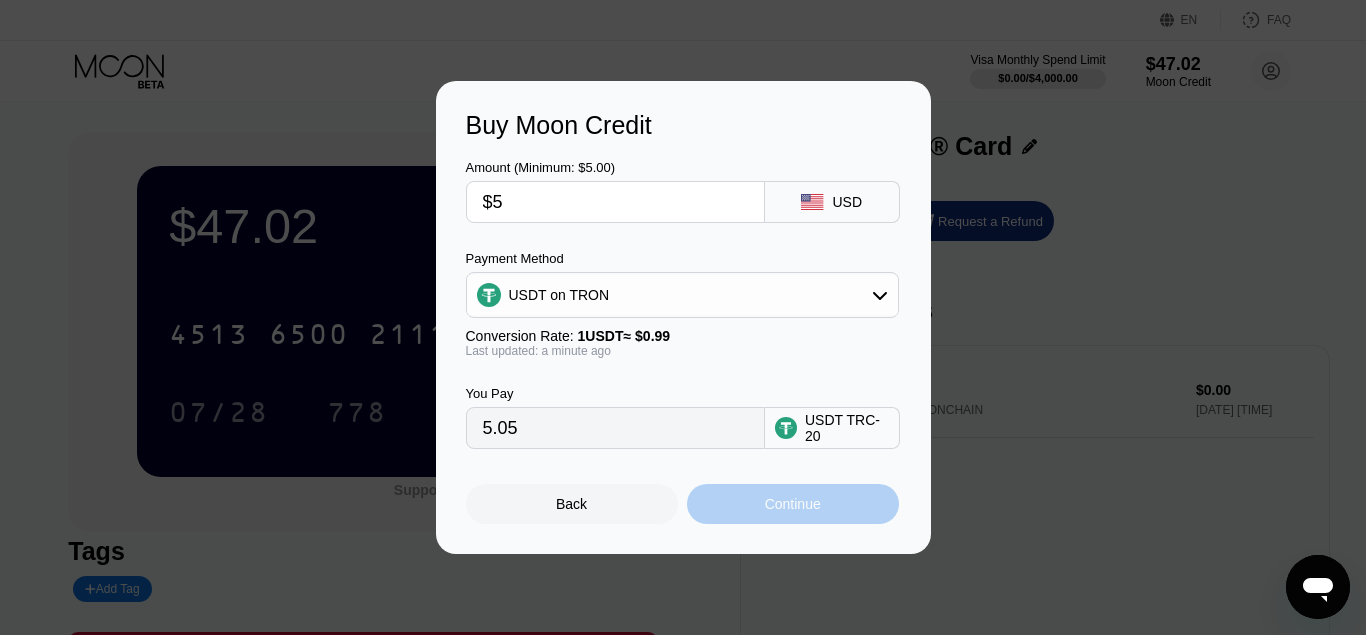 click on "Continue" at bounding box center [793, 504] 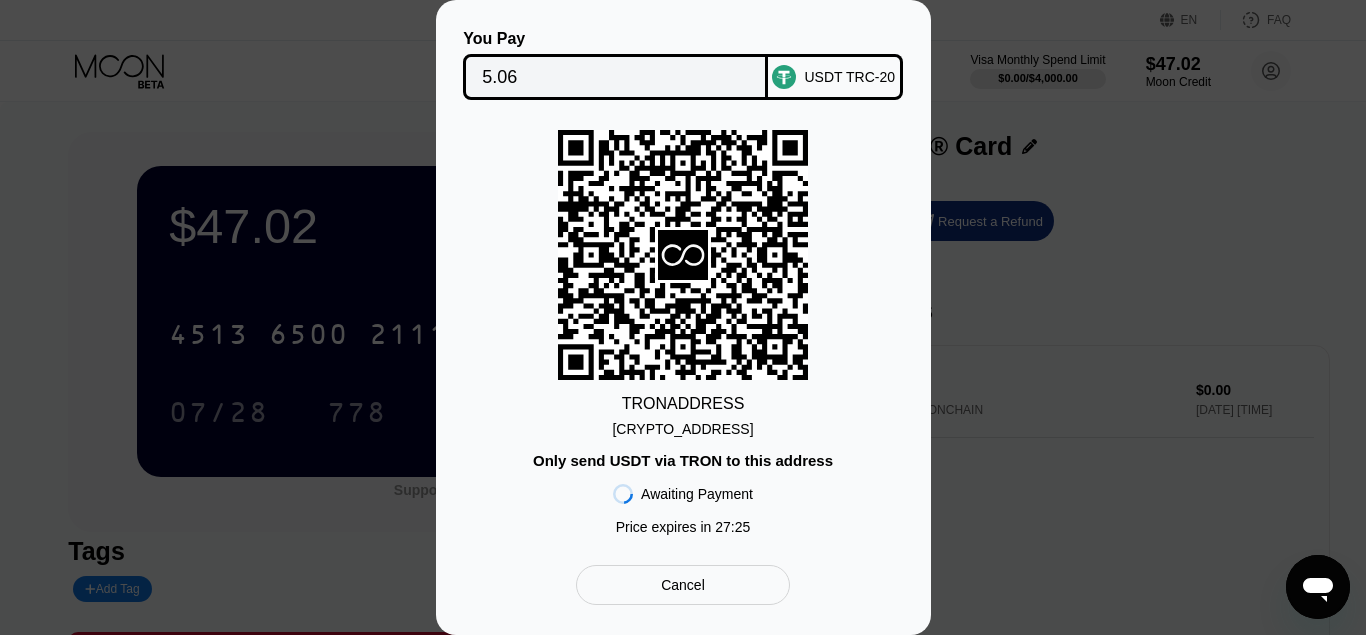 click on "You Pay 5.06 USDT TRC-20 TRON  ADDRESS TY2qymz3sF8HK3R...ngsKSa6s8Wv5tw6 Only send USDT via TRON to this address Awaiting Payment Price expires in   27 : 25 Cancel" at bounding box center (683, 317) 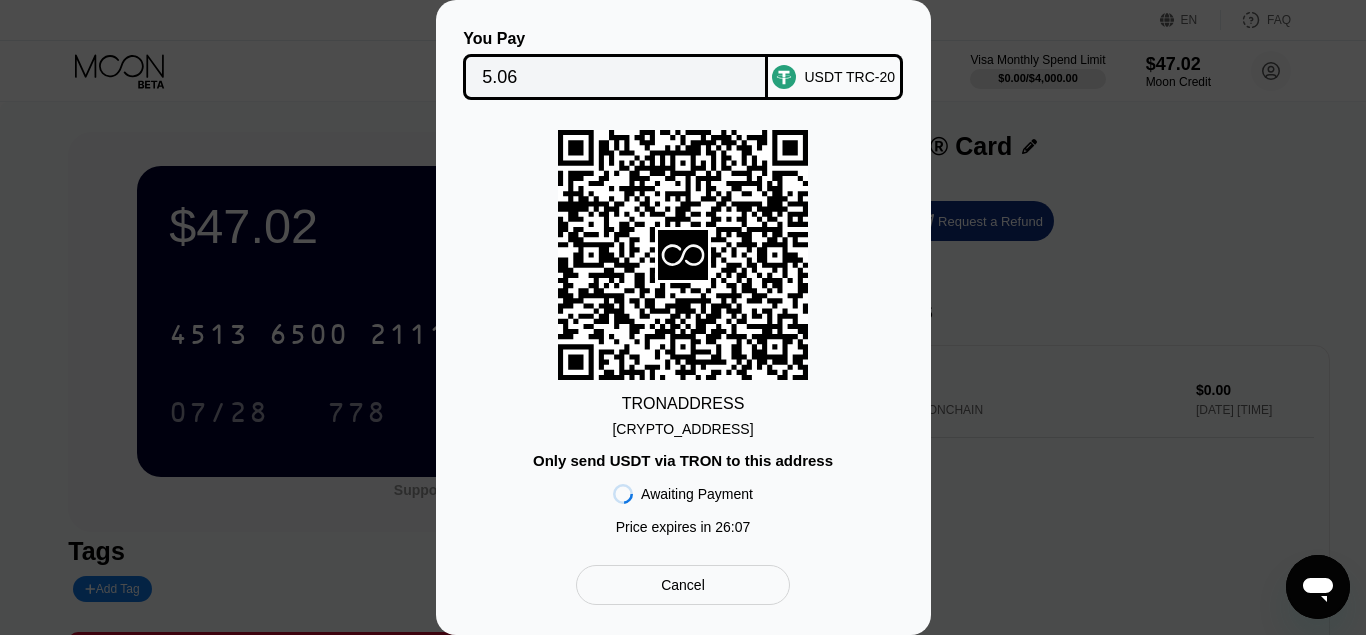 click on "You Pay 5.06 USDT TRC-20 TRON  ADDRESS TY2qymz3sF8HK3R...ngsKSa6s8Wv5tw6 Only send USDT via TRON to this address Awaiting Payment Price expires in   26 : 07 Cancel" at bounding box center (683, 317) 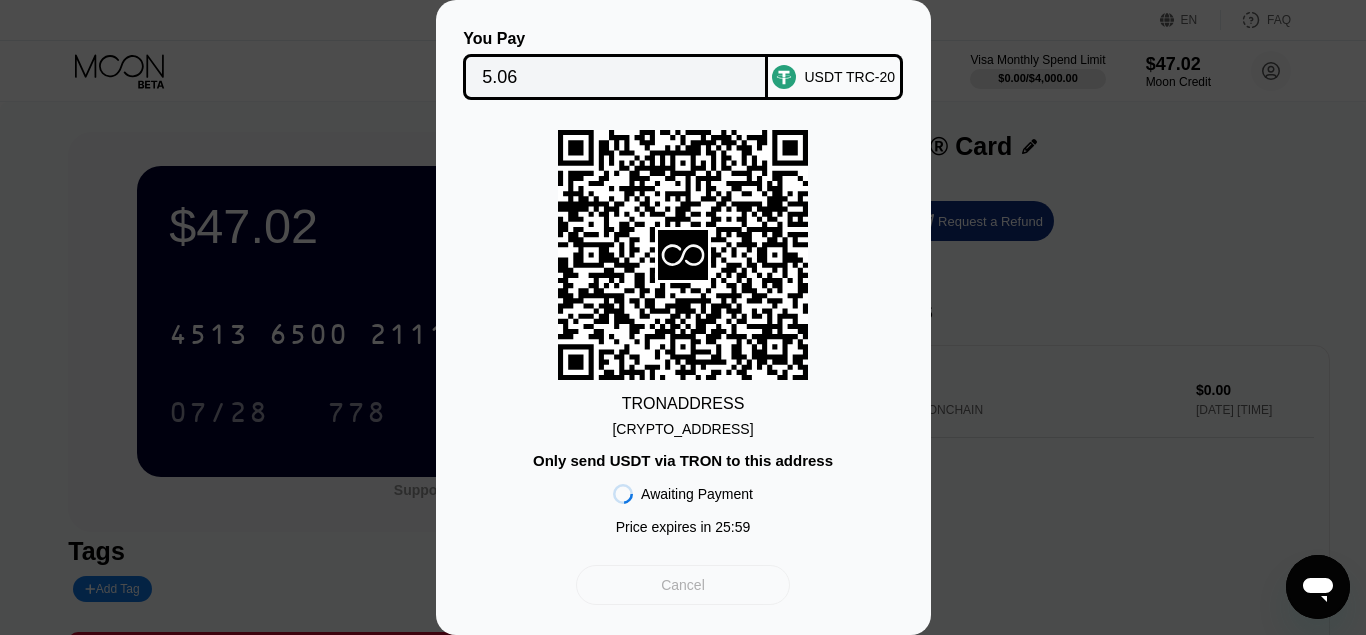 click on "Cancel" at bounding box center (682, 585) 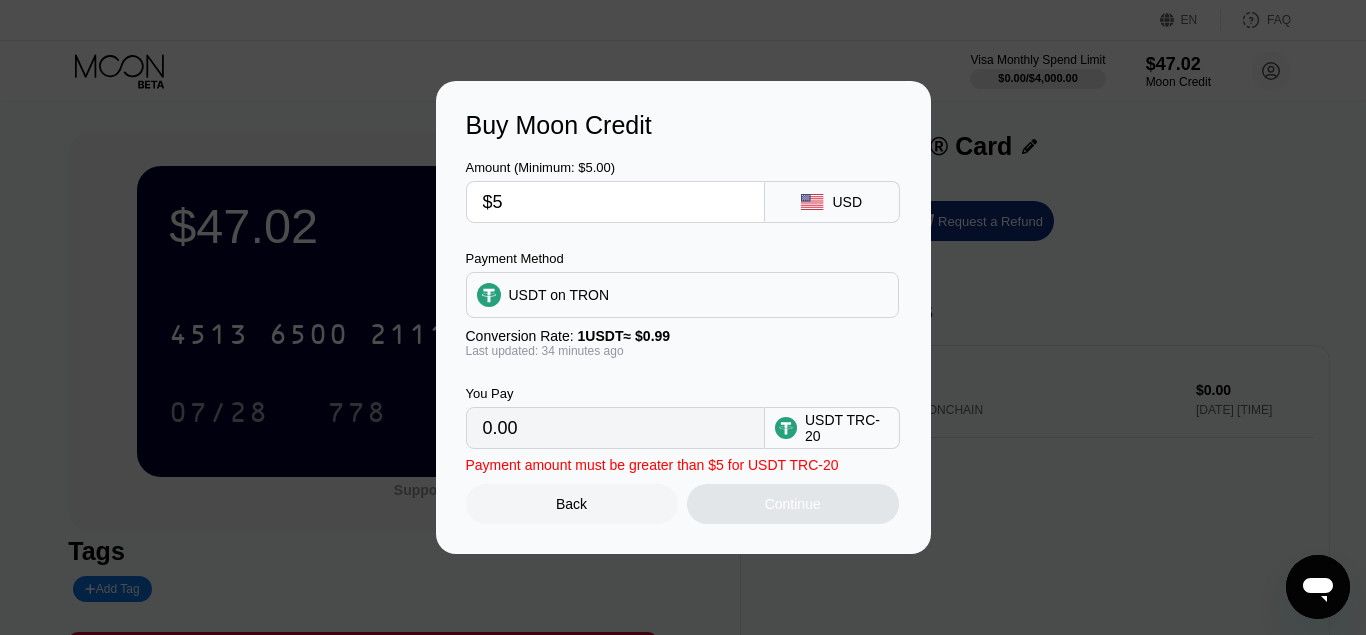 type on "5.05" 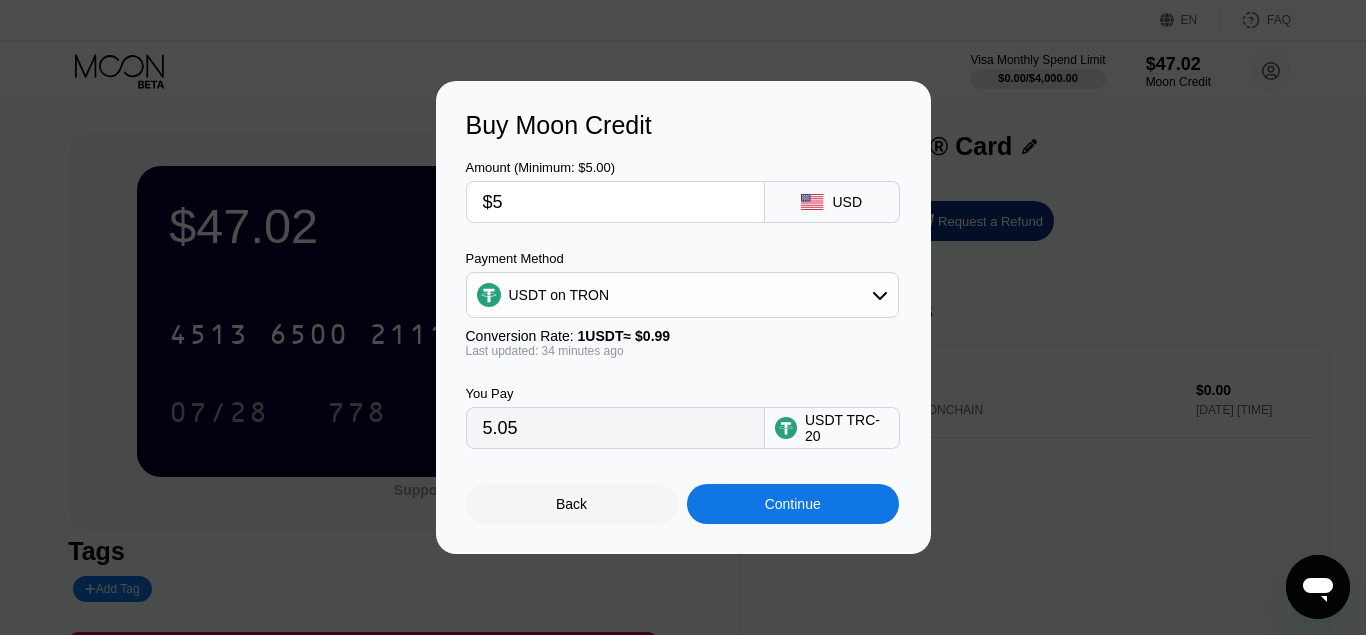 click on "Back" at bounding box center [572, 504] 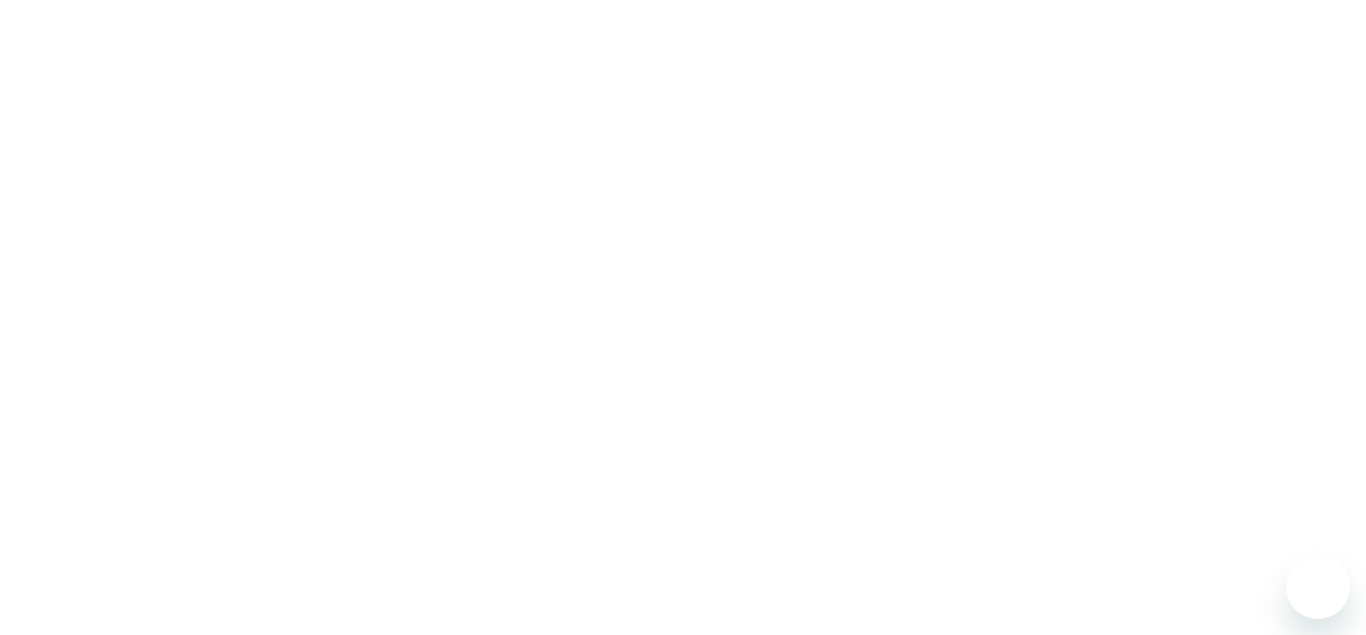 scroll, scrollTop: 0, scrollLeft: 0, axis: both 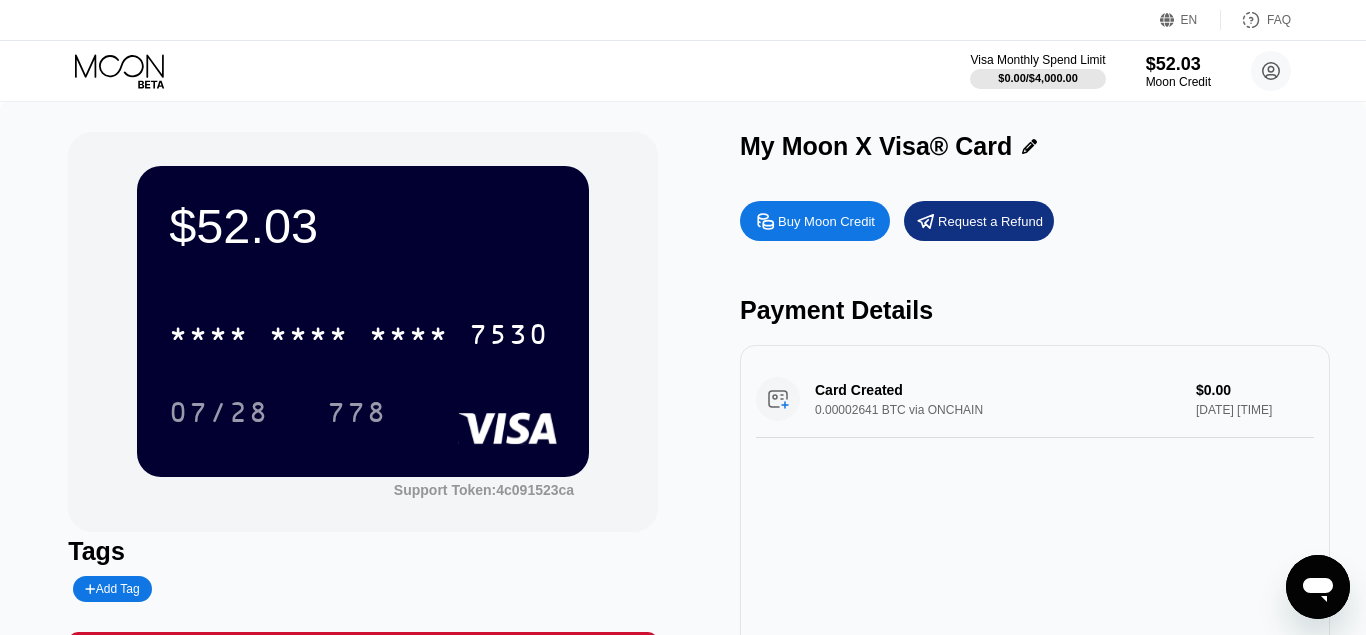 click on "$52.03 * * * * * * * * * * * * [CARD_LAST_FOUR] [EXPIRY_DATE] [SUPPORT_CODE] Support Token:  [TOKEN] Tags  Add Tag Mark as used My Moon X Visa® Card Buy Moon Credit Request a Refund Payment Details Card Created 0.00002641 BTC via ONCHAIN $0.00 [DATE] [TIME]" at bounding box center (683, 423) 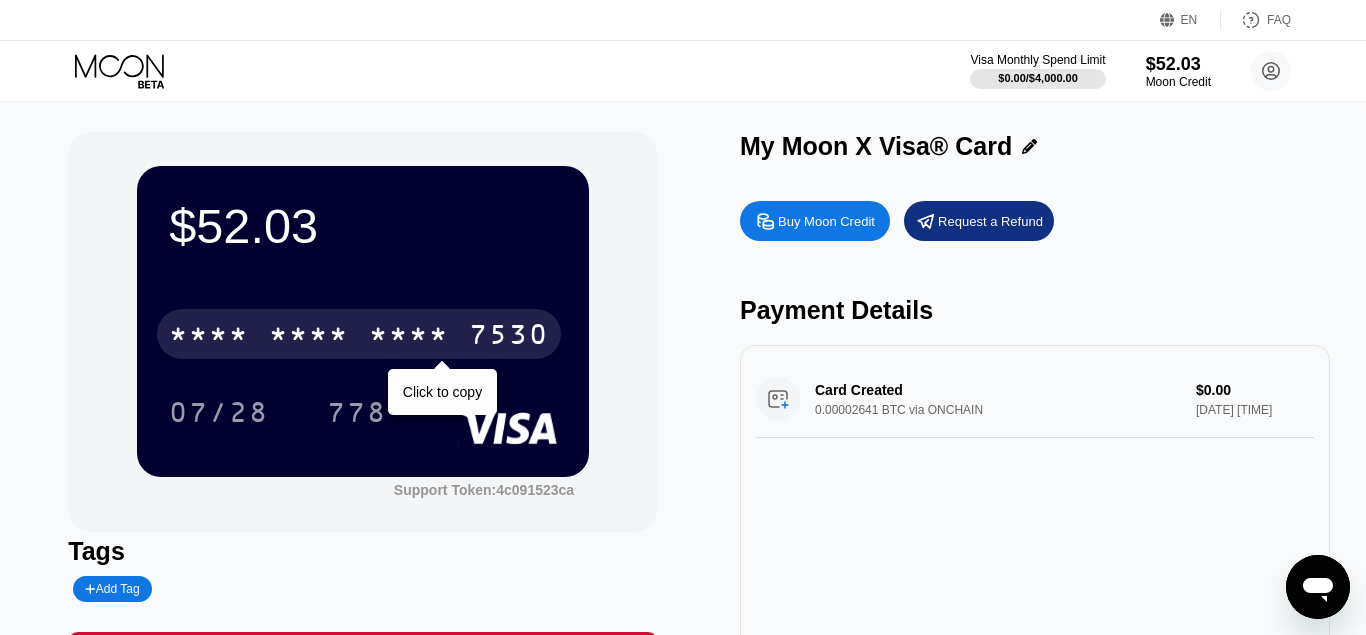 click on "* * * *" at bounding box center [409, 337] 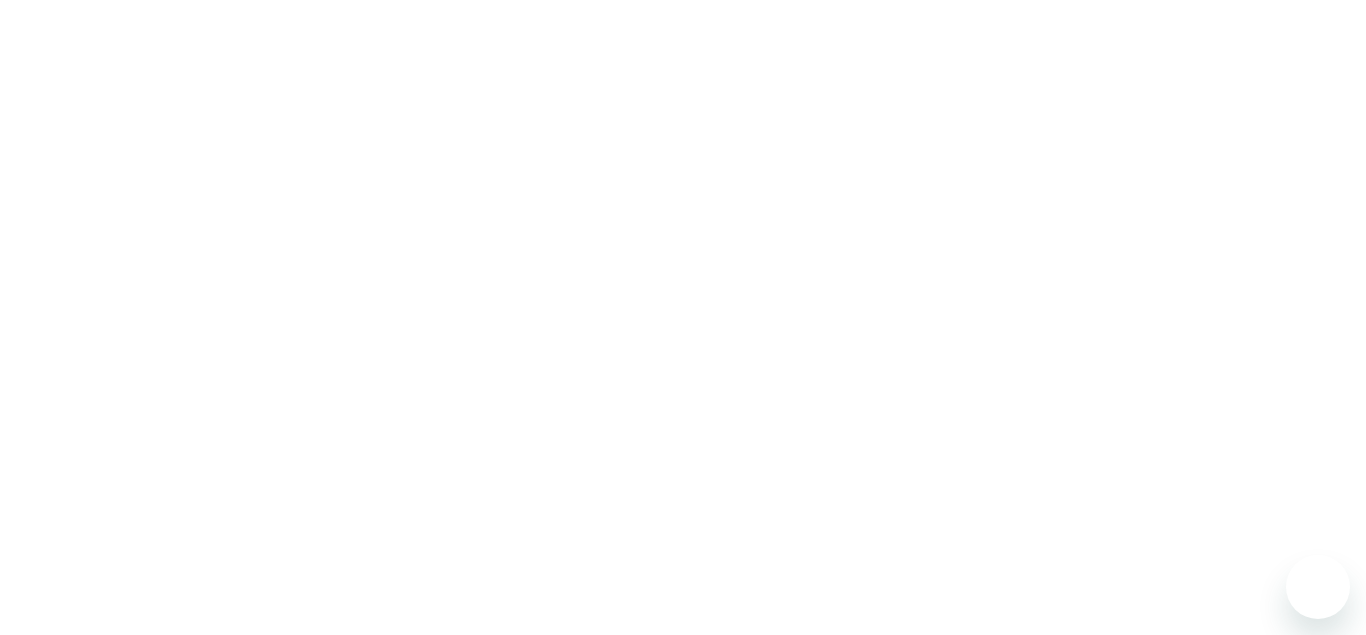 scroll, scrollTop: 0, scrollLeft: 0, axis: both 